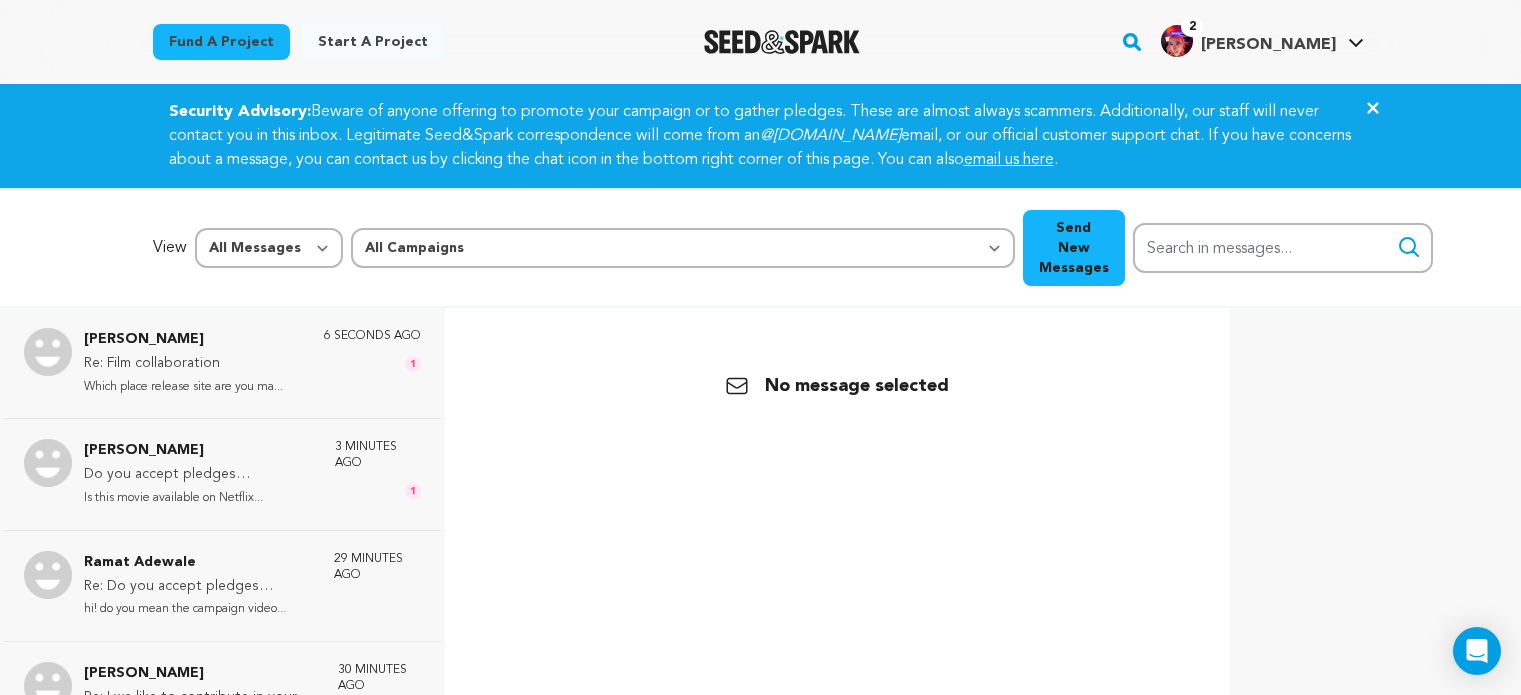 scroll, scrollTop: 0, scrollLeft: 0, axis: both 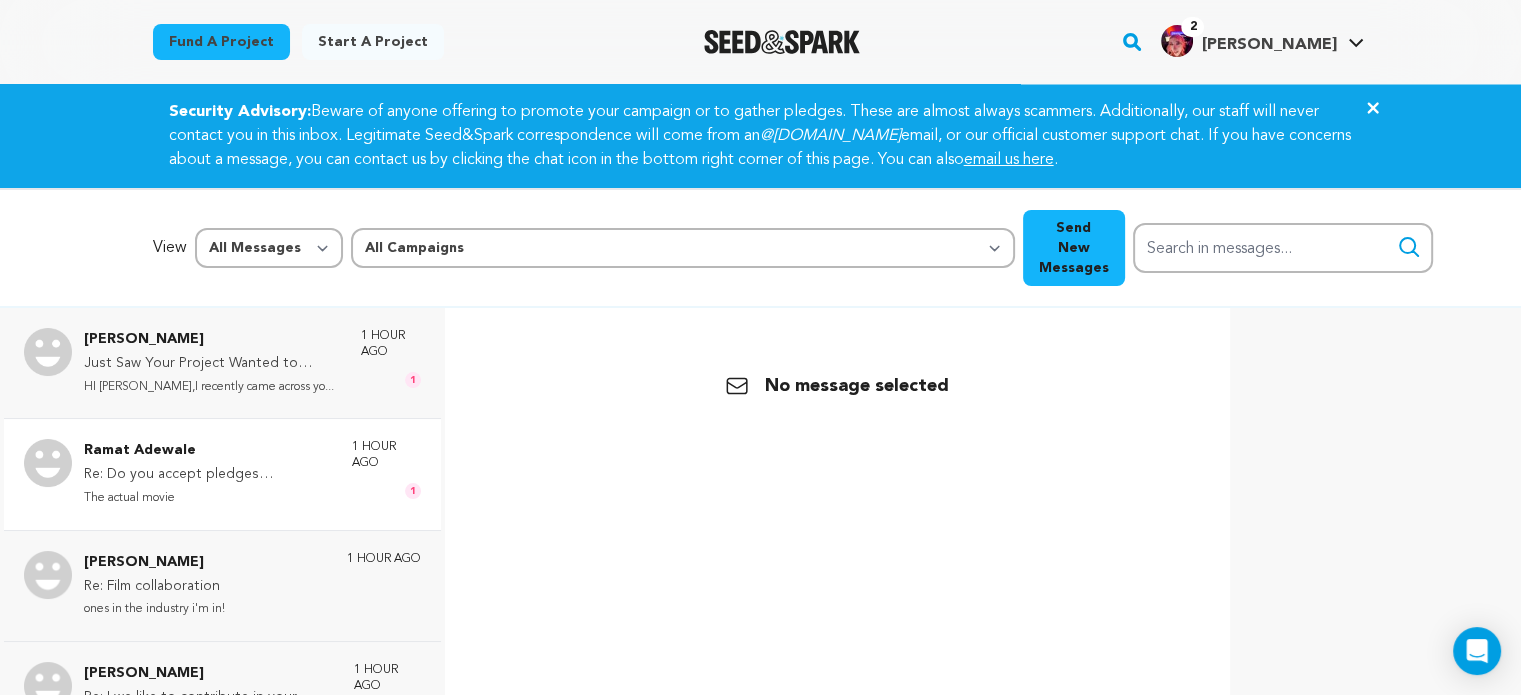 click on "Re: Do you accept pledges anonymously" at bounding box center (207, 475) 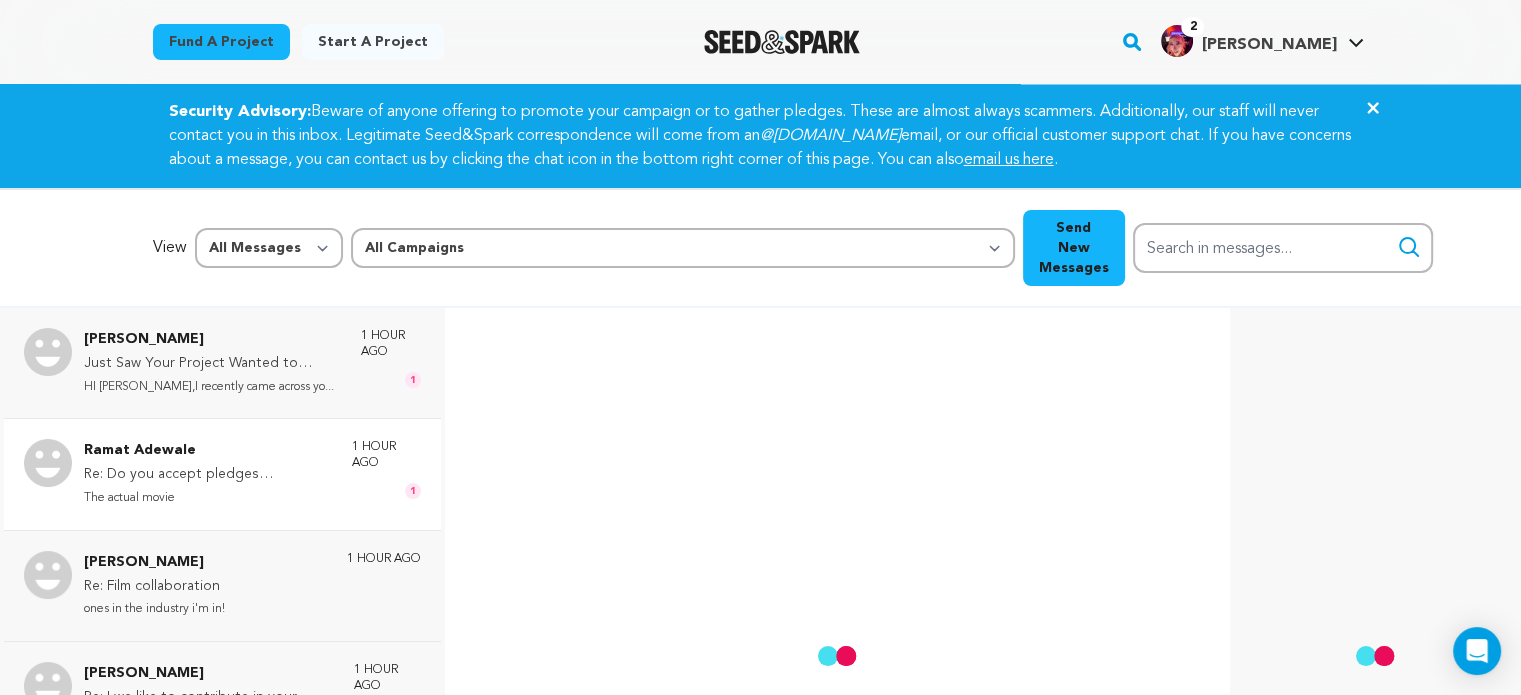 scroll, scrollTop: 153, scrollLeft: 0, axis: vertical 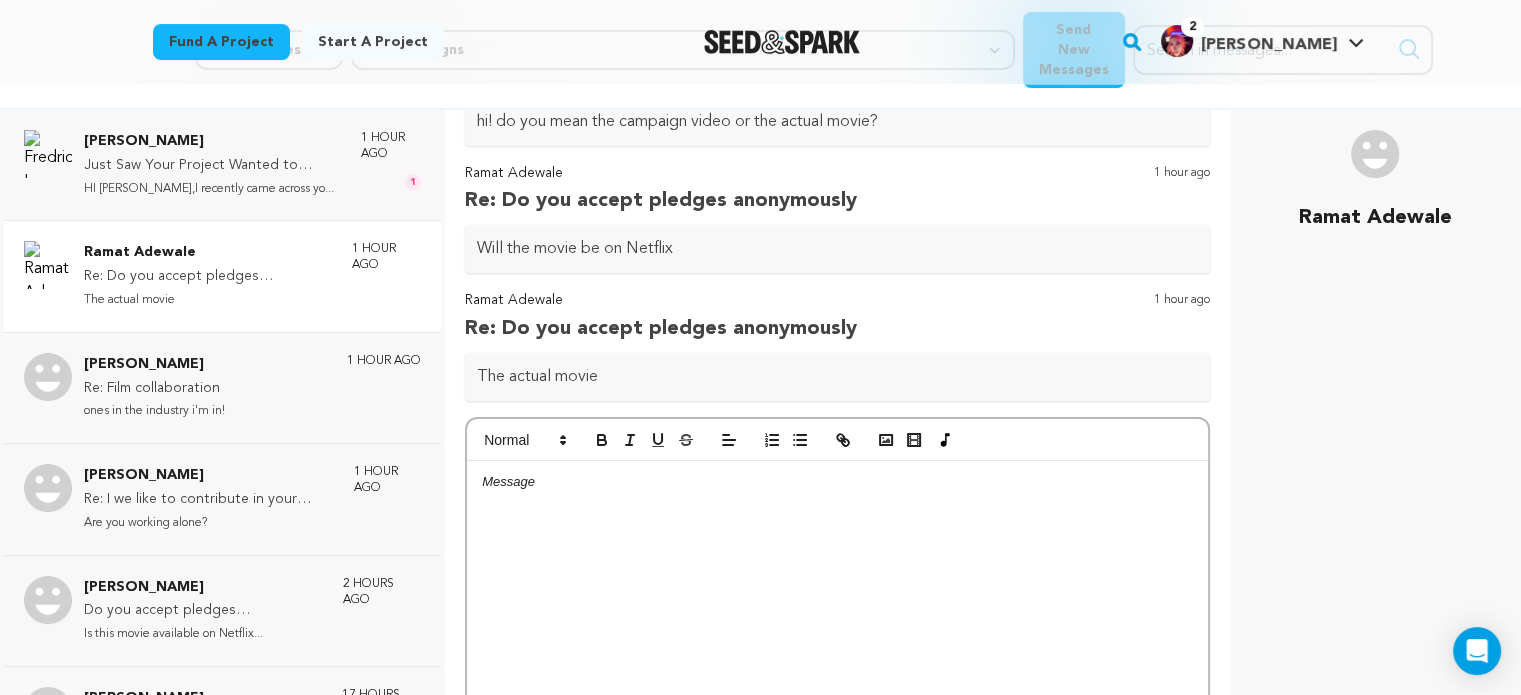 click at bounding box center (837, 611) 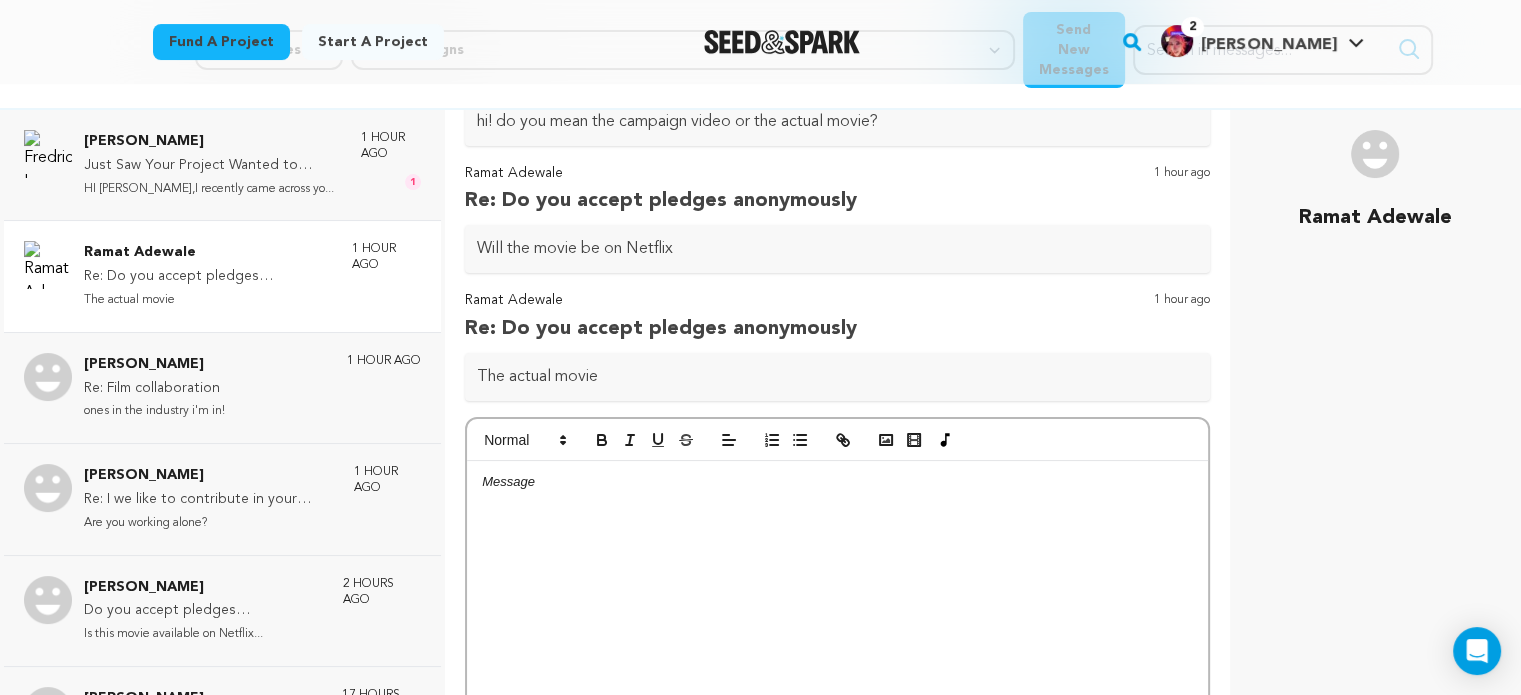 scroll, scrollTop: 300, scrollLeft: 0, axis: vertical 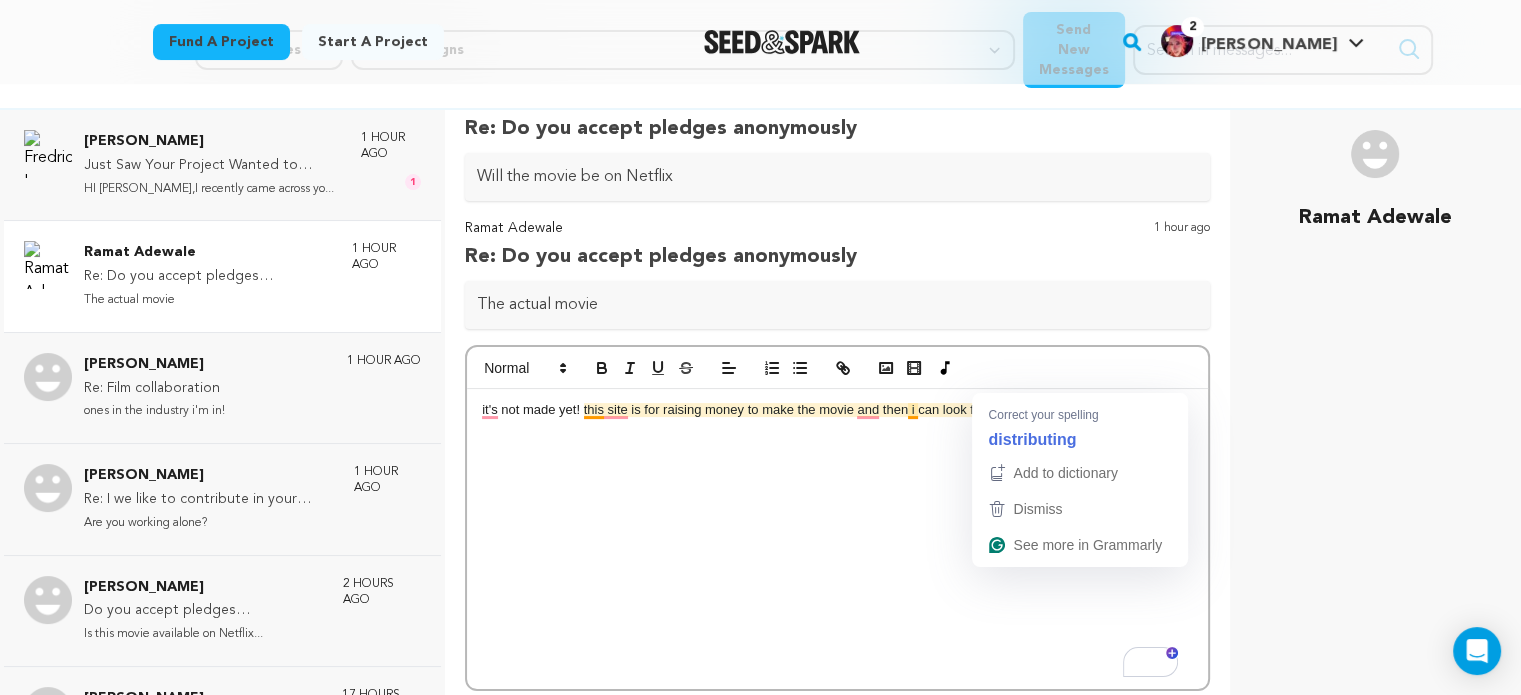 click on "it's not made yet! this site is for raising money to make the movie and then i can look for distributoring!" at bounding box center [837, 410] 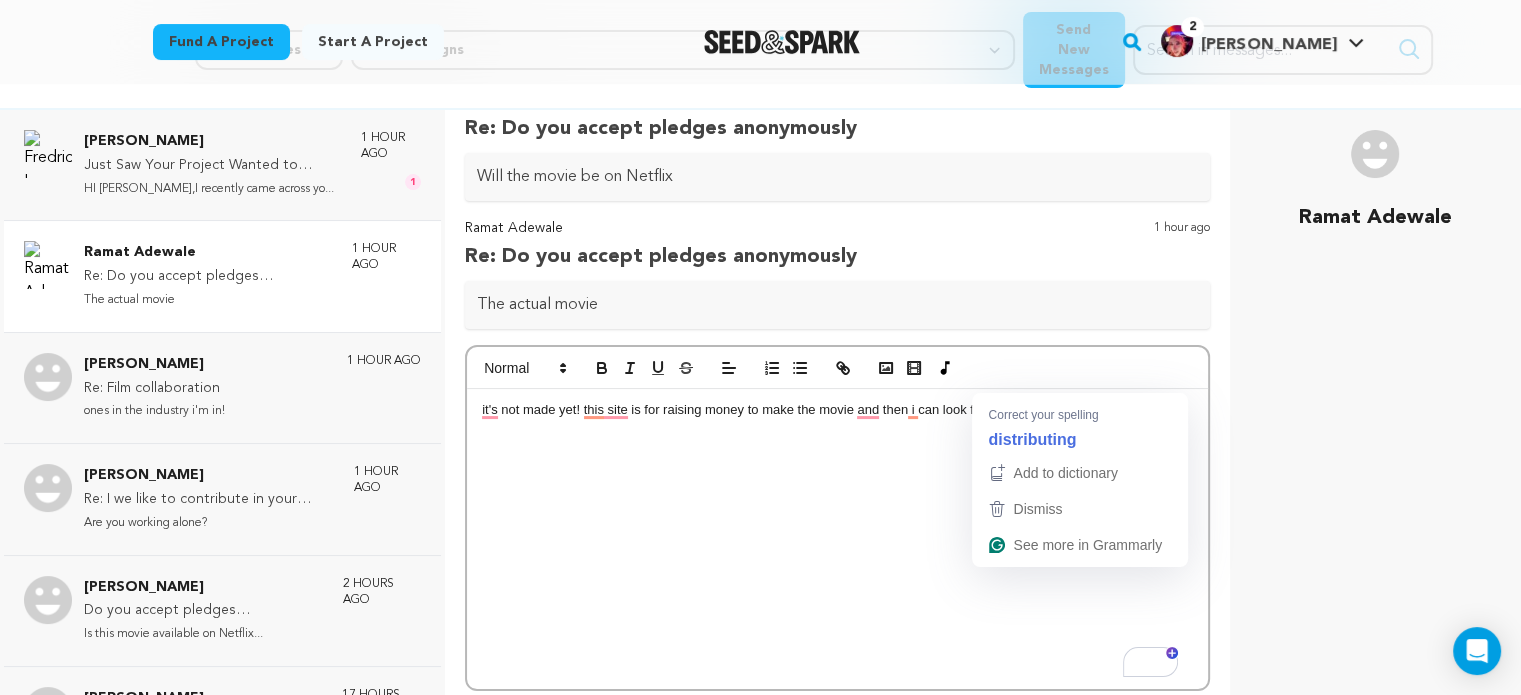 drag, startPoint x: 1063, startPoint y: 382, endPoint x: 1038, endPoint y: 383, distance: 25.019993 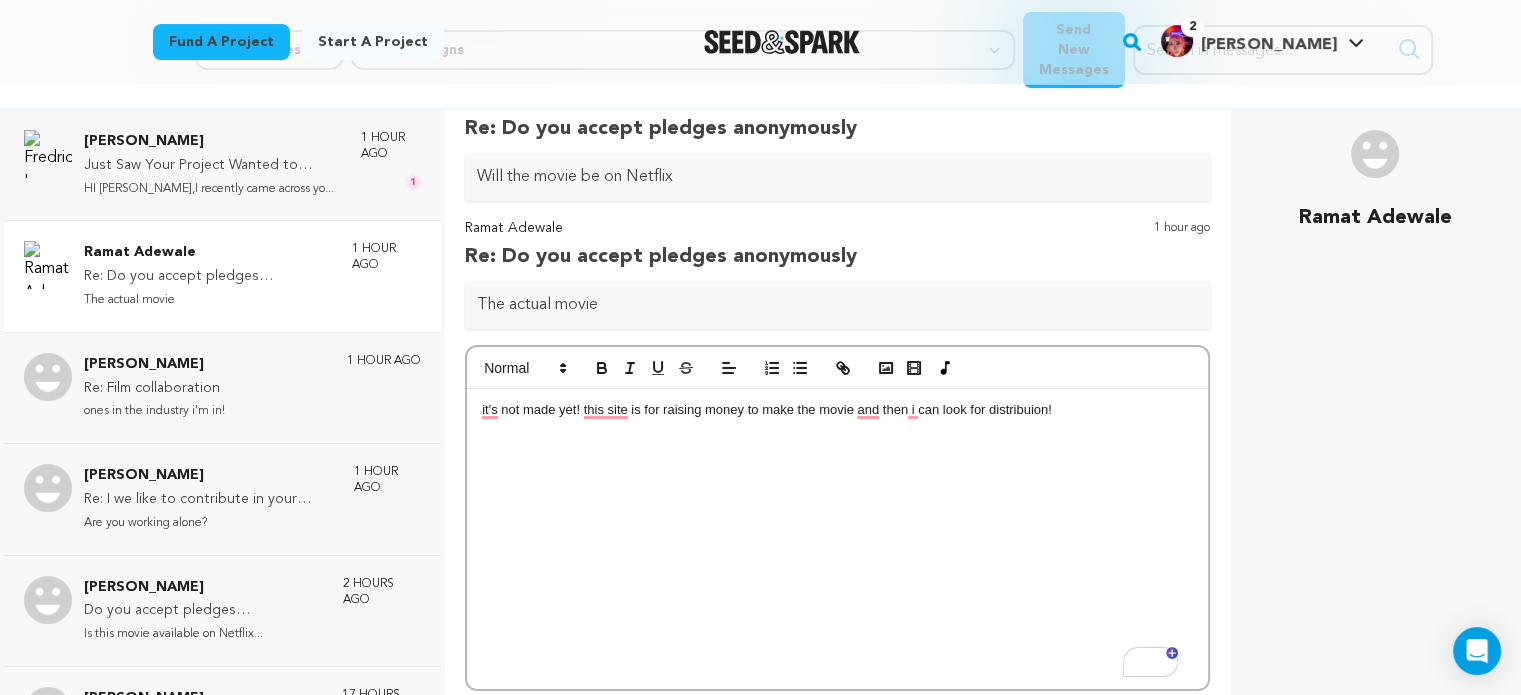 click on "it's not made yet! this site is for raising money to make the movie and then i can look for distribuion!" at bounding box center [837, 539] 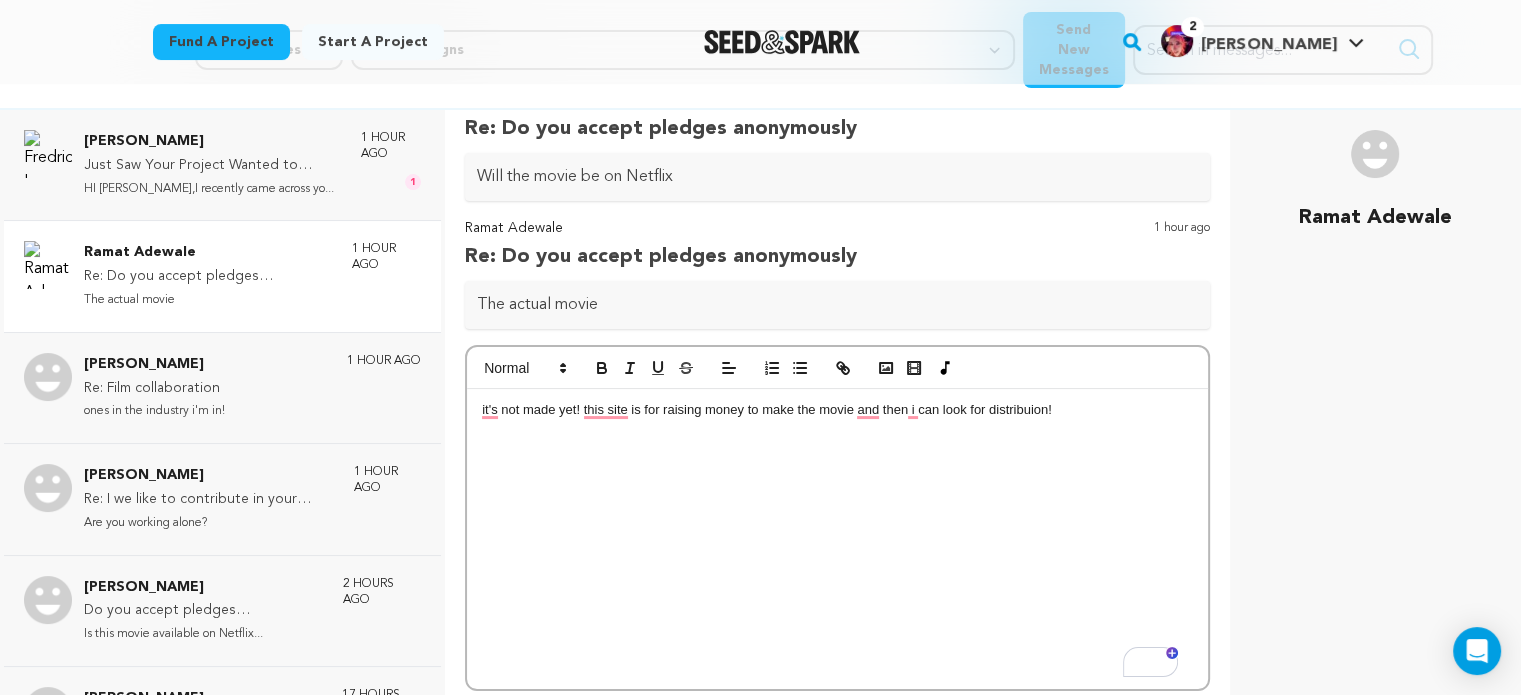 drag, startPoint x: 1030, startPoint y: 387, endPoint x: 901, endPoint y: 412, distance: 131.40015 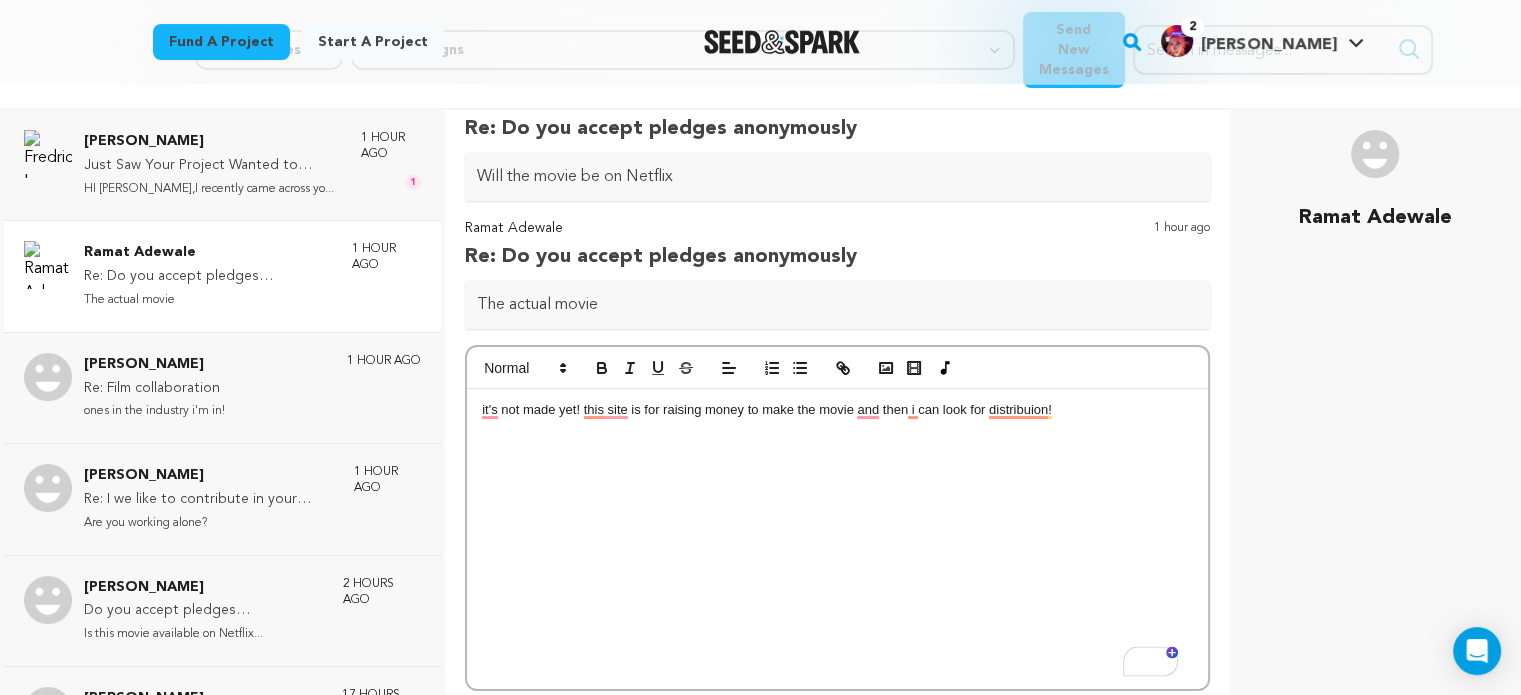 click on "it's not made yet! this site is for raising money to make the movie and then i can look for distribuion!" at bounding box center [837, 539] 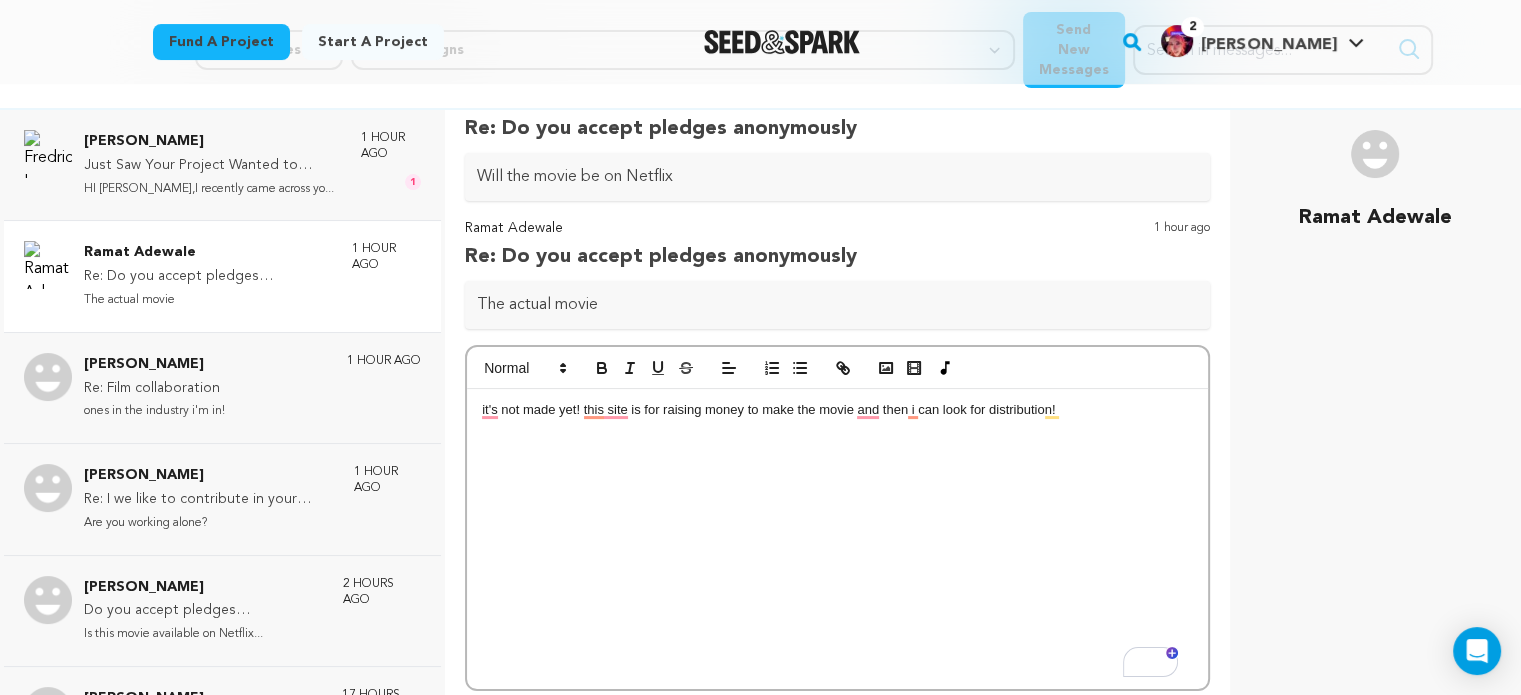 click on "it's not made yet! this site is for raising money to make the movie and then i can look for distribution!" at bounding box center [837, 410] 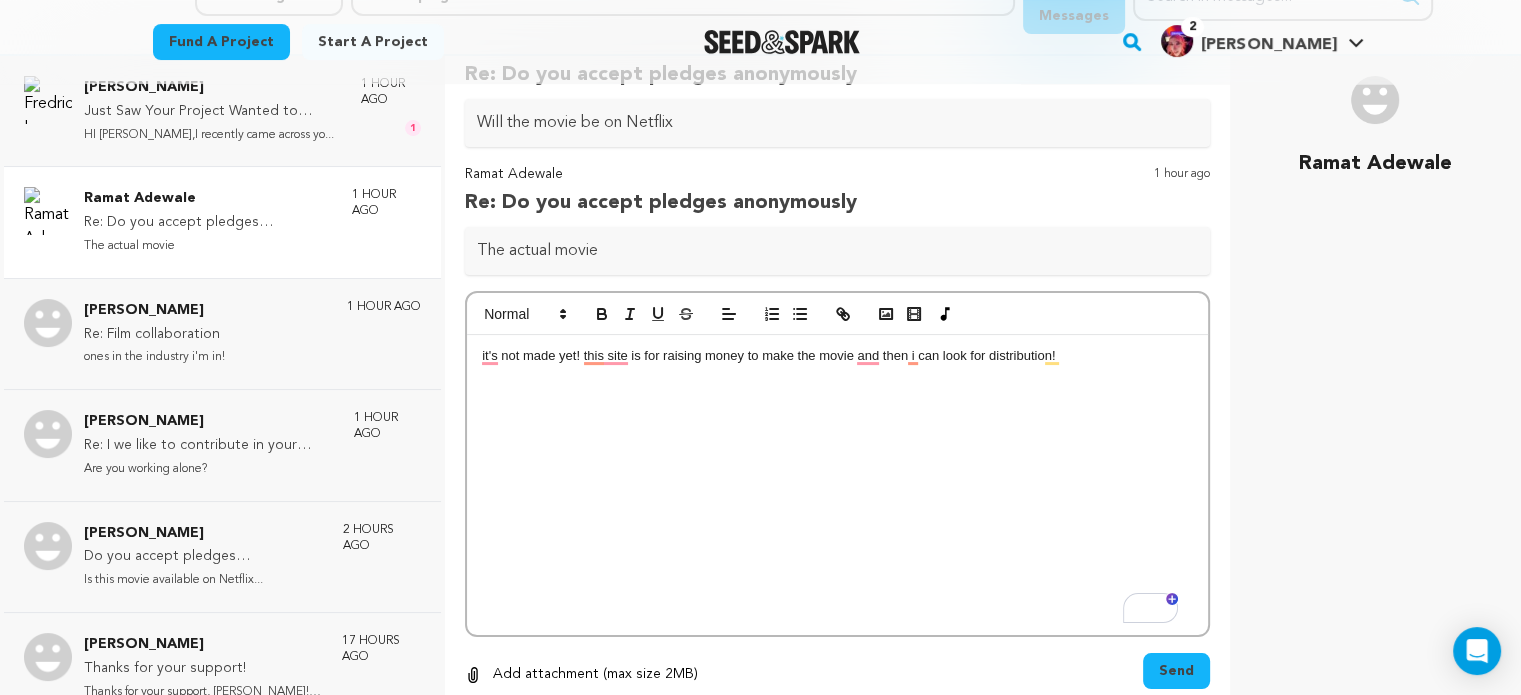 scroll, scrollTop: 298, scrollLeft: 0, axis: vertical 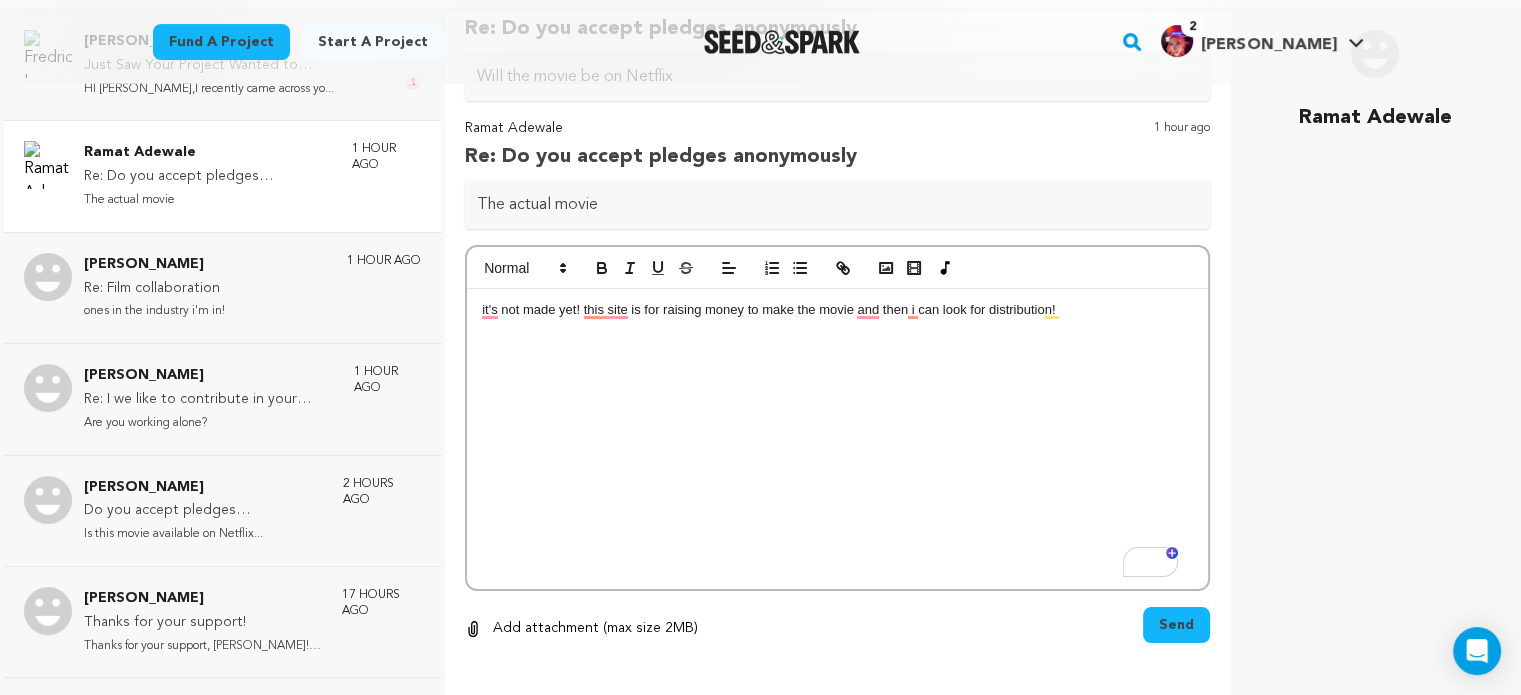 click on "Send" at bounding box center [1176, 625] 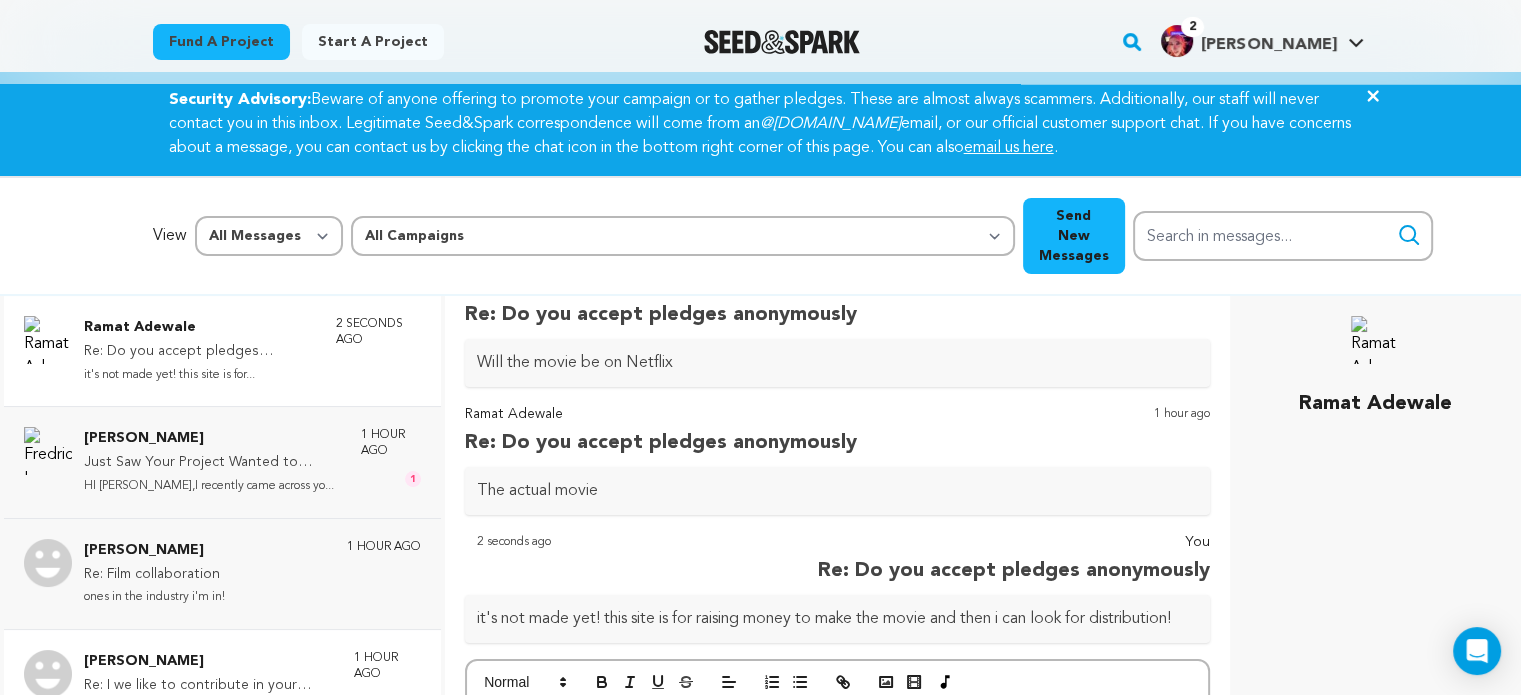 scroll, scrollTop: 0, scrollLeft: 0, axis: both 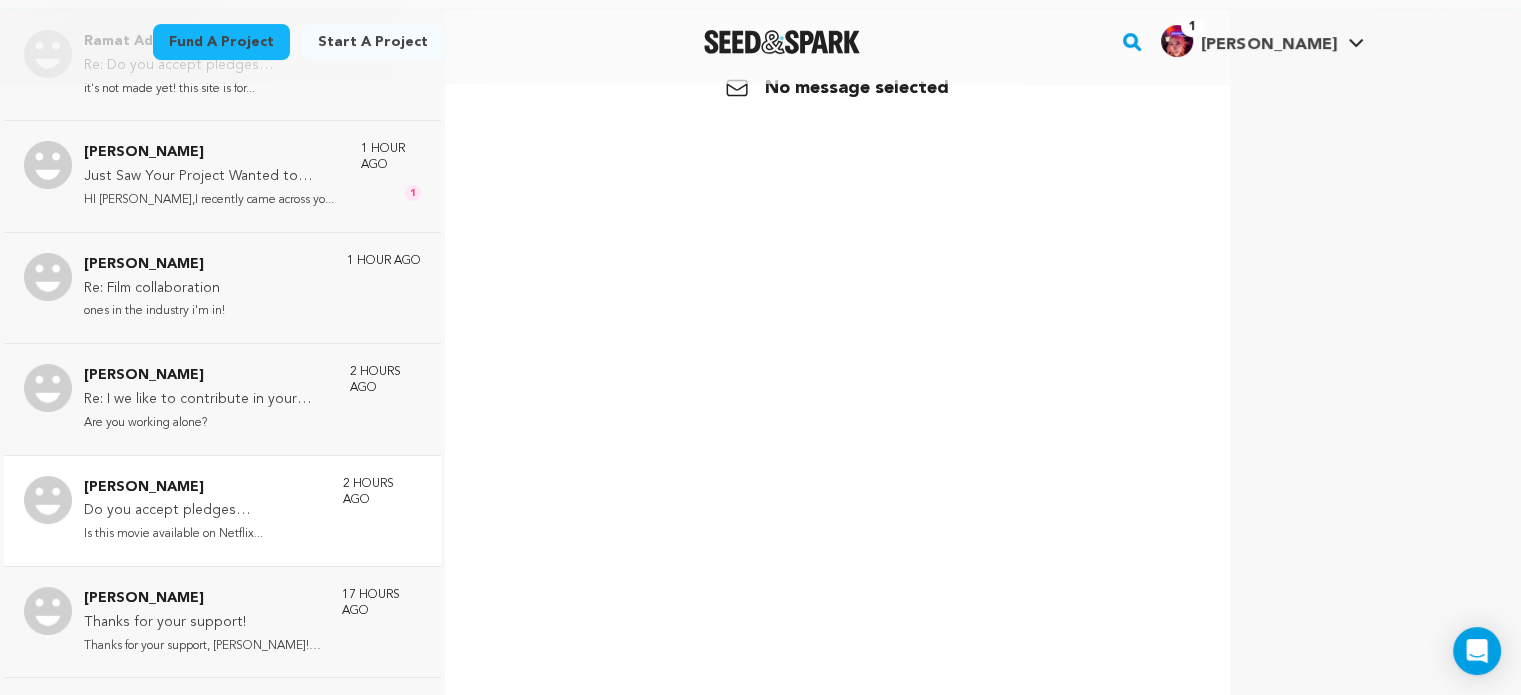click on "Do you accept pledges anonymously?" at bounding box center (203, 511) 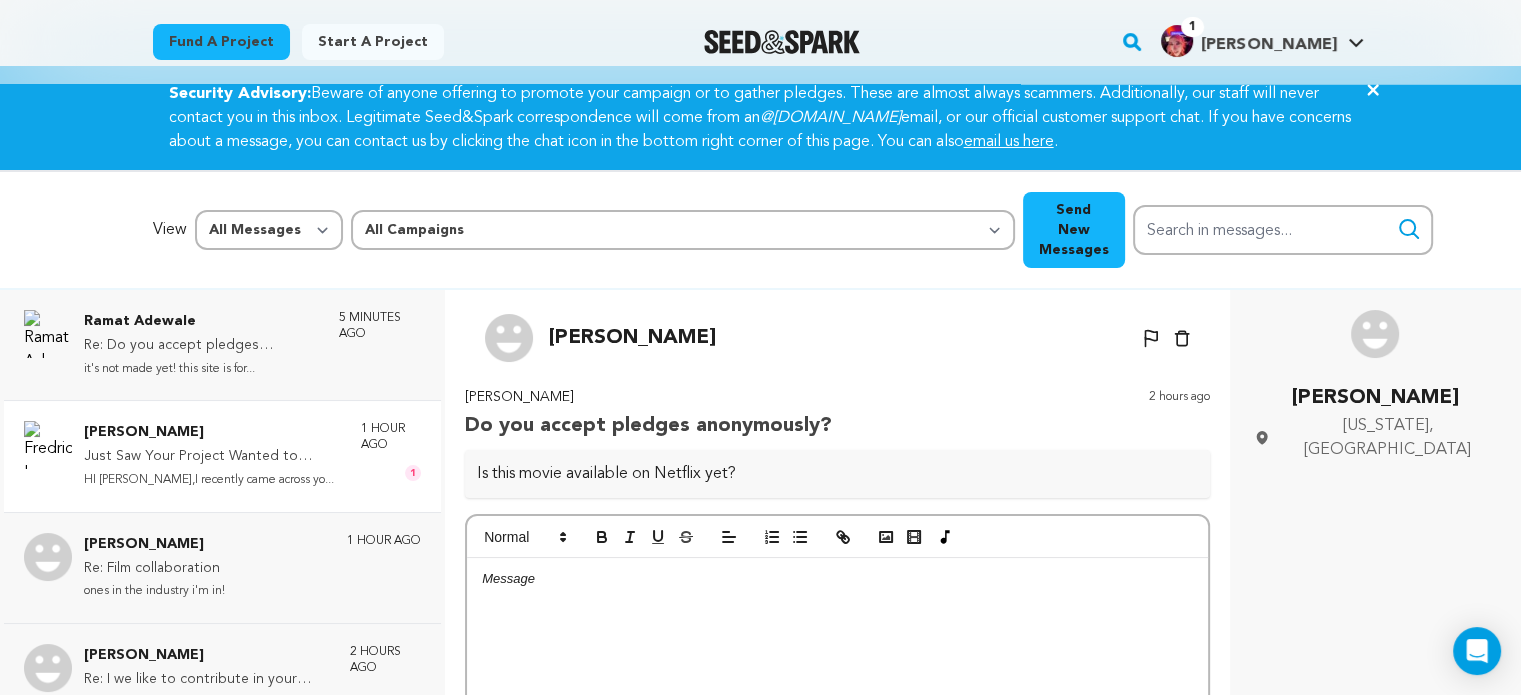 scroll, scrollTop: 0, scrollLeft: 0, axis: both 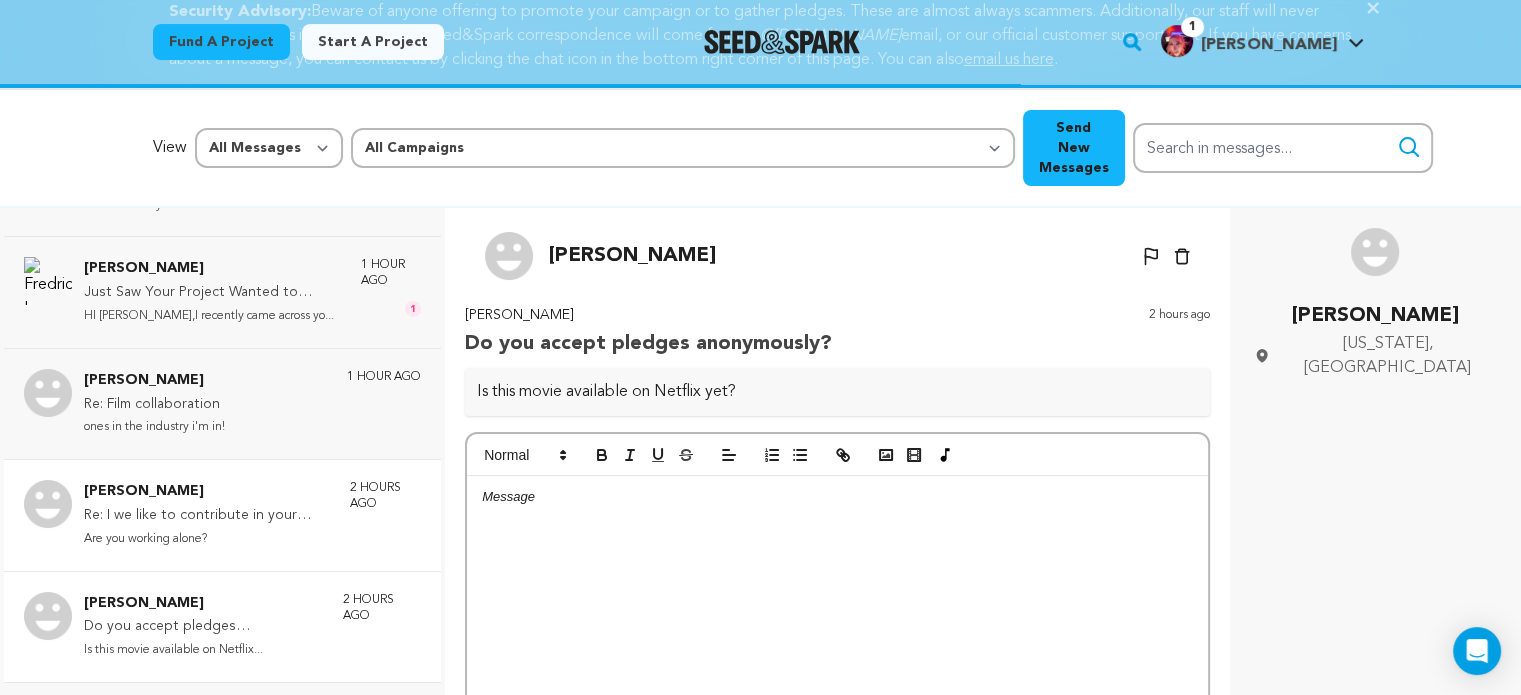 click on "Re: I we like to contribute in your campaign" at bounding box center (207, 516) 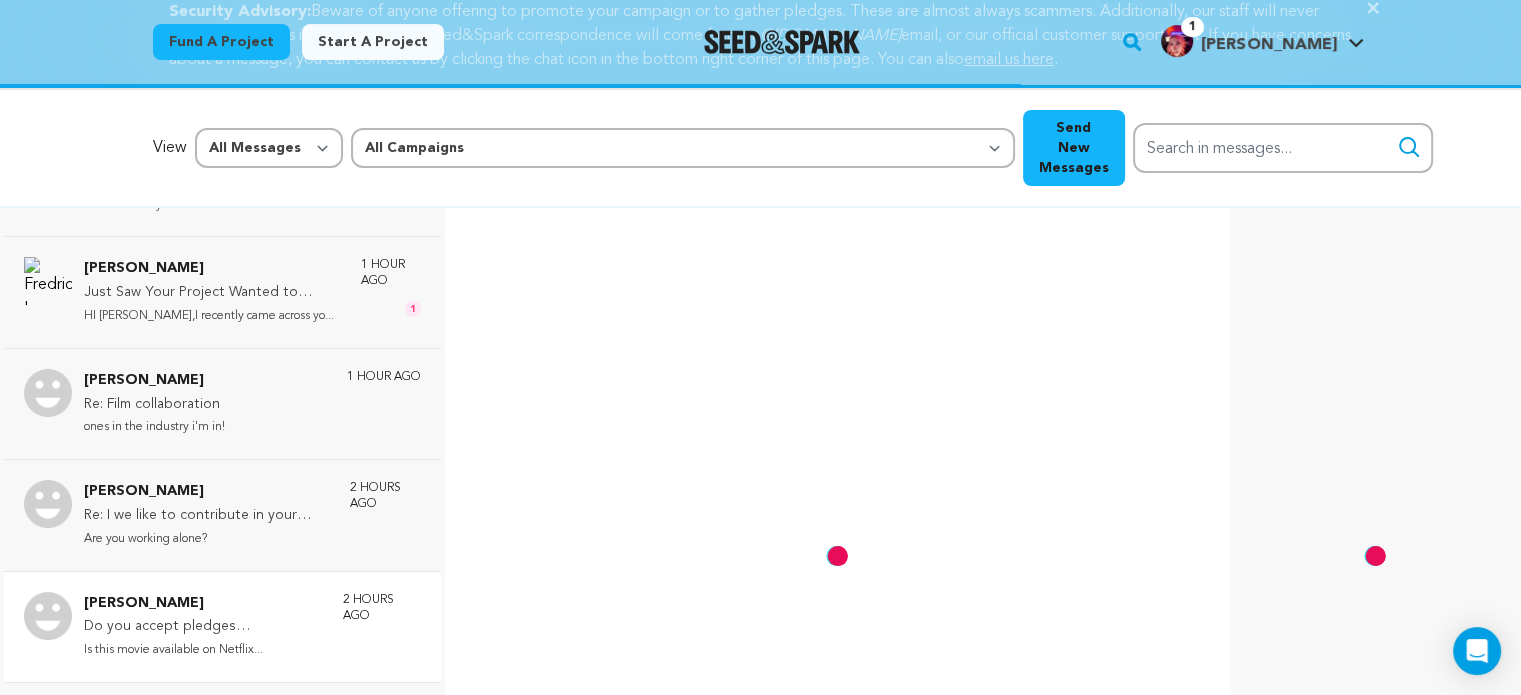 scroll, scrollTop: 137, scrollLeft: 0, axis: vertical 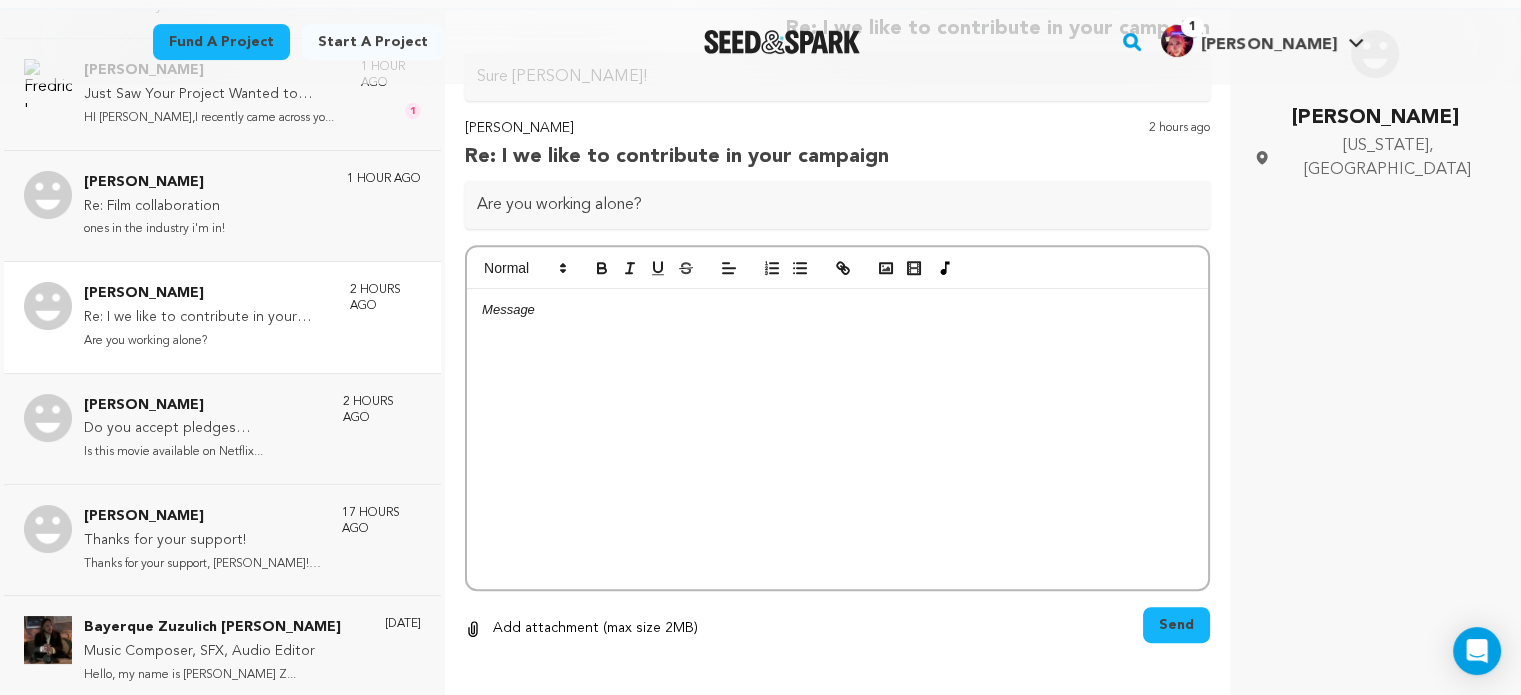 click at bounding box center [837, 439] 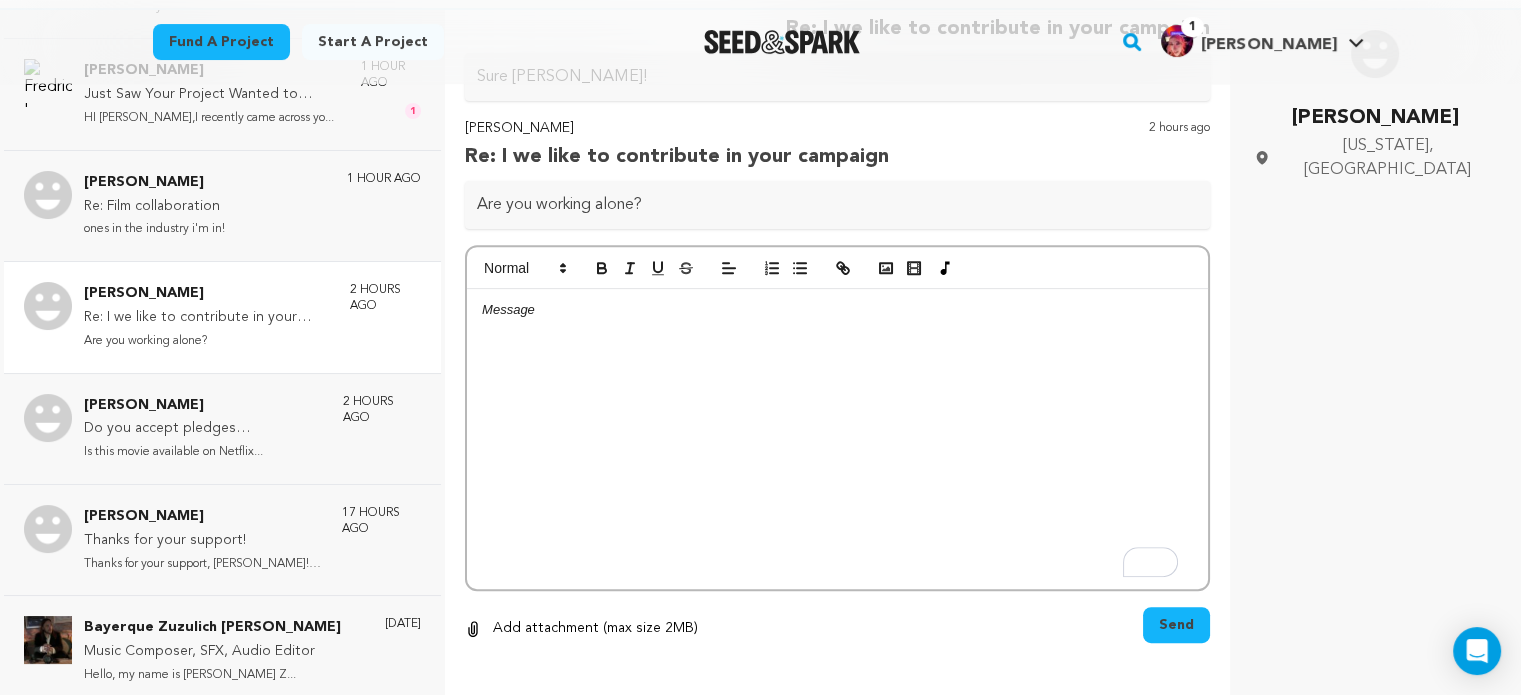 type 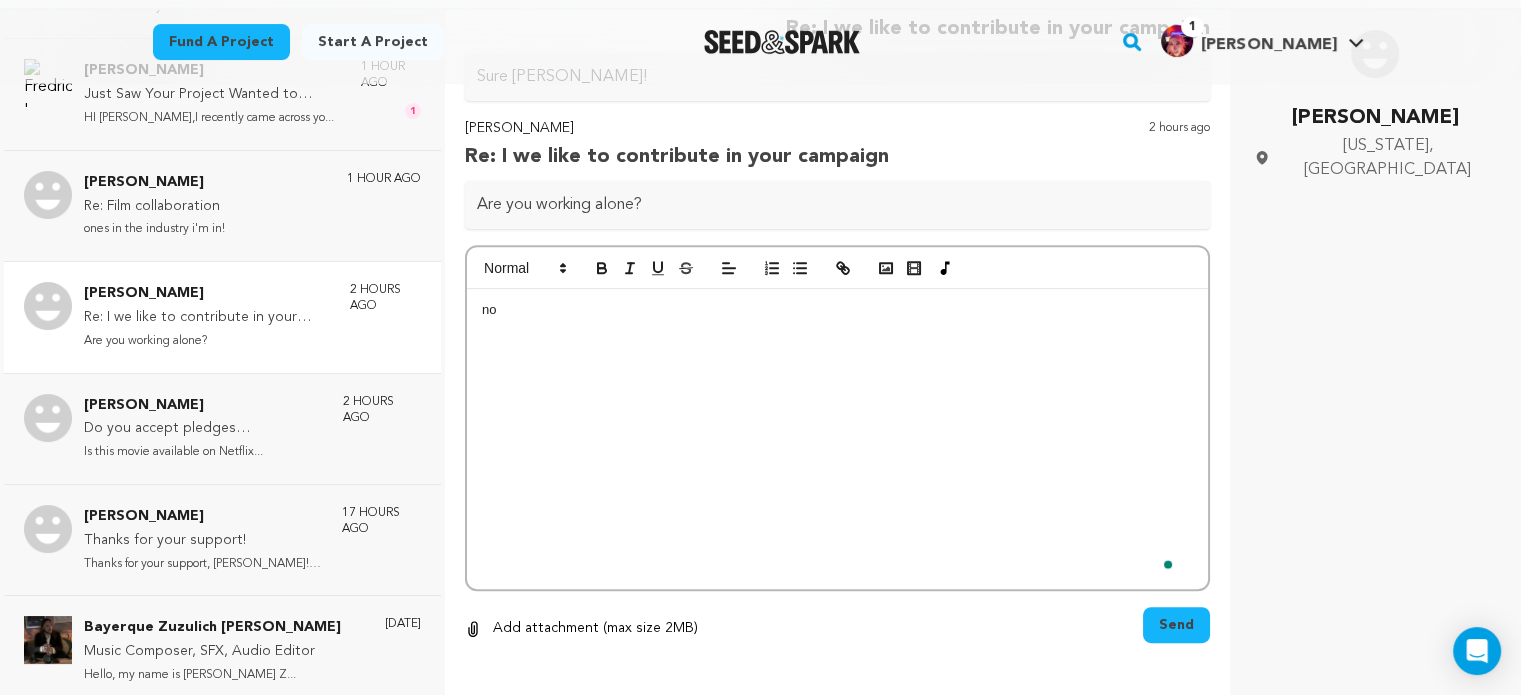 scroll, scrollTop: 716, scrollLeft: 0, axis: vertical 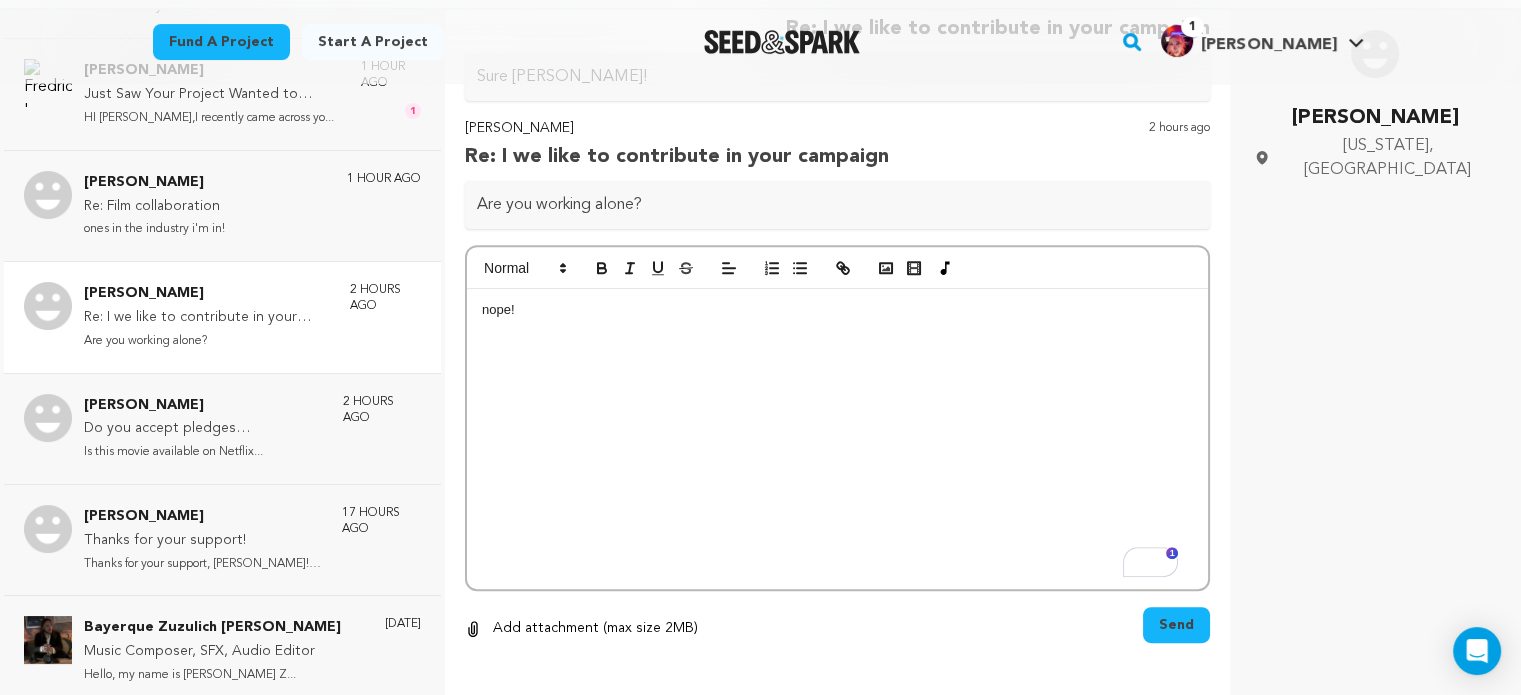 click on "Send" at bounding box center (1176, 625) 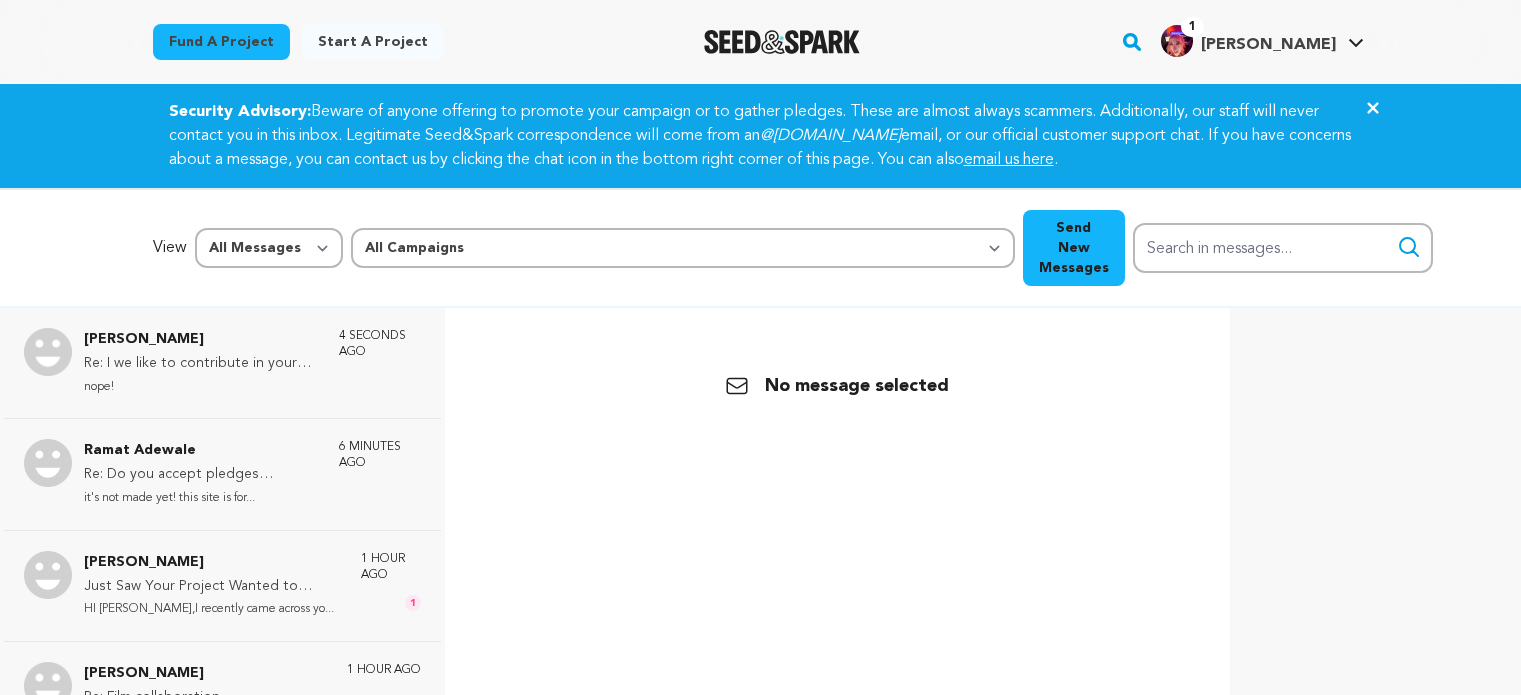 scroll, scrollTop: 298, scrollLeft: 0, axis: vertical 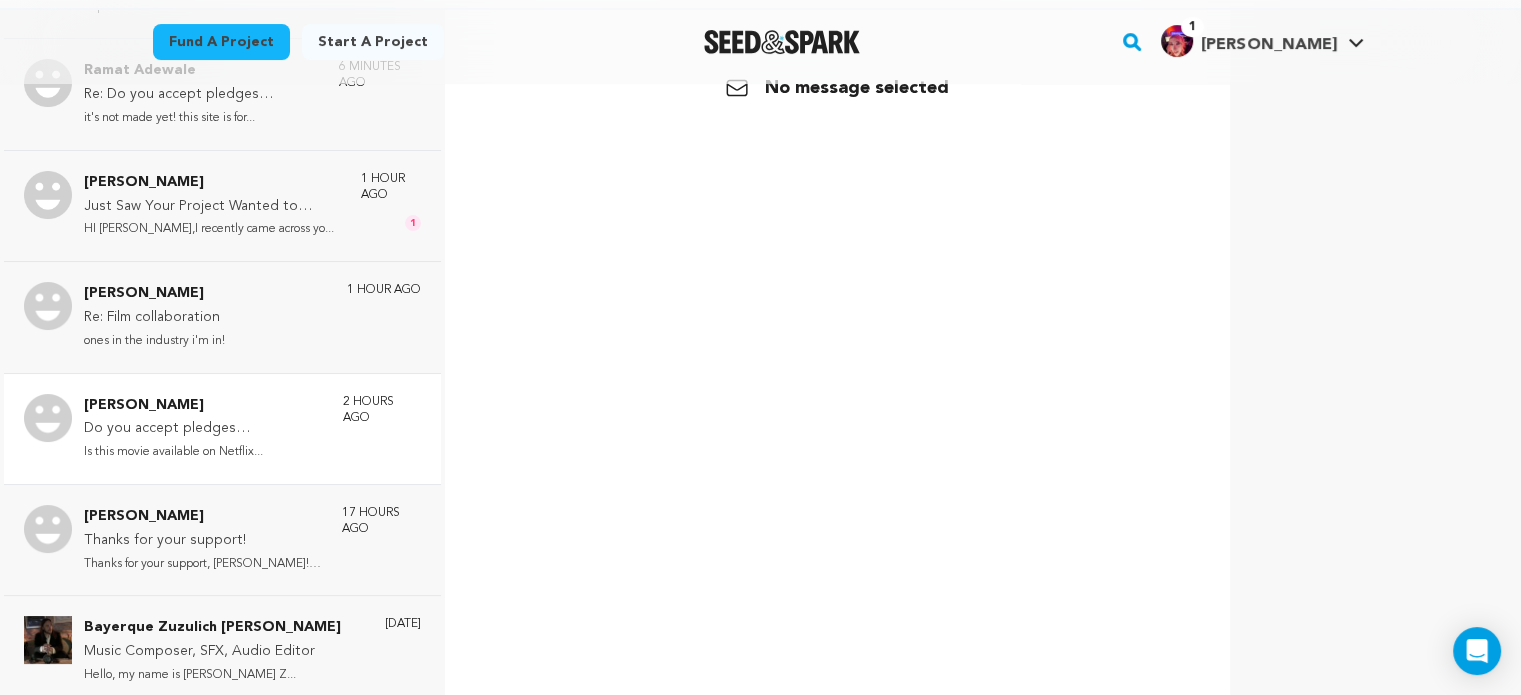 click on "Do you accept pledges anonymously?" at bounding box center [203, 429] 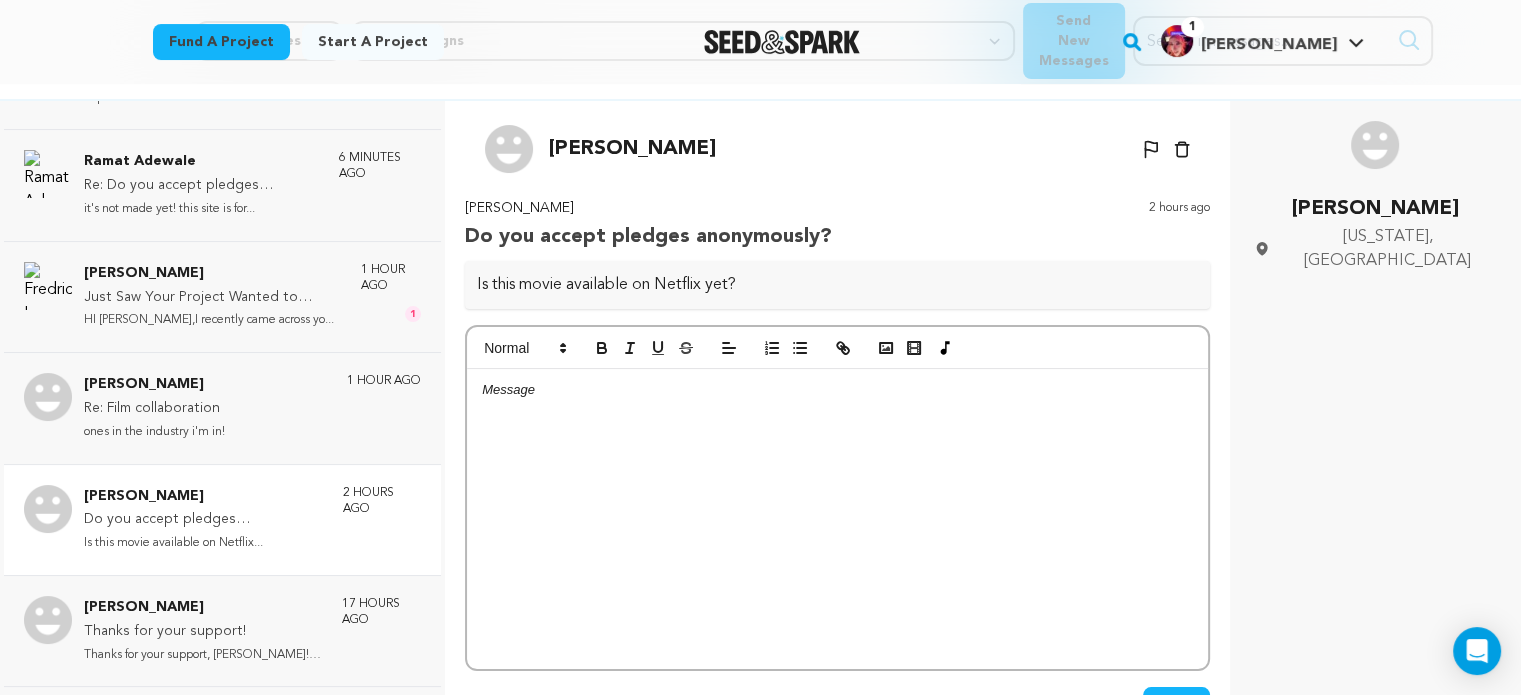 scroll, scrollTop: 198, scrollLeft: 0, axis: vertical 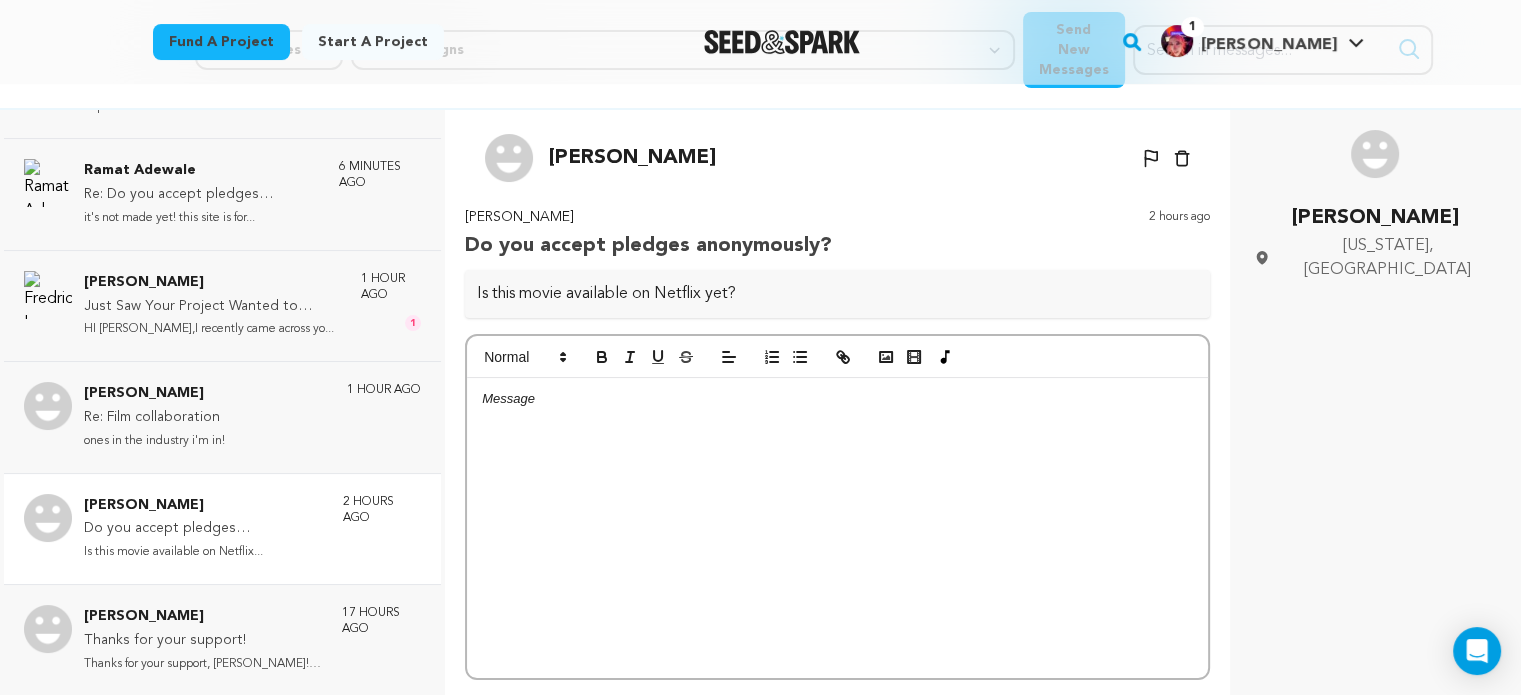 click at bounding box center [837, 528] 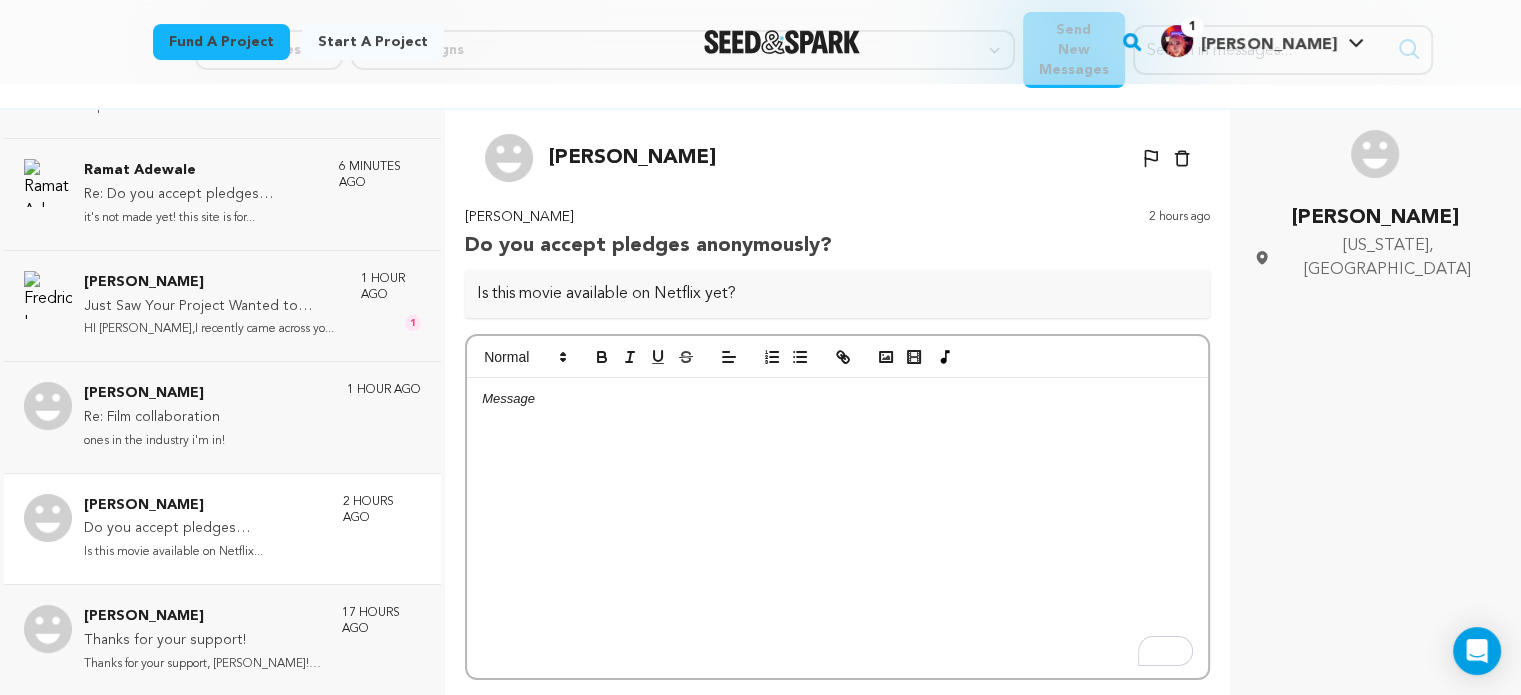 type 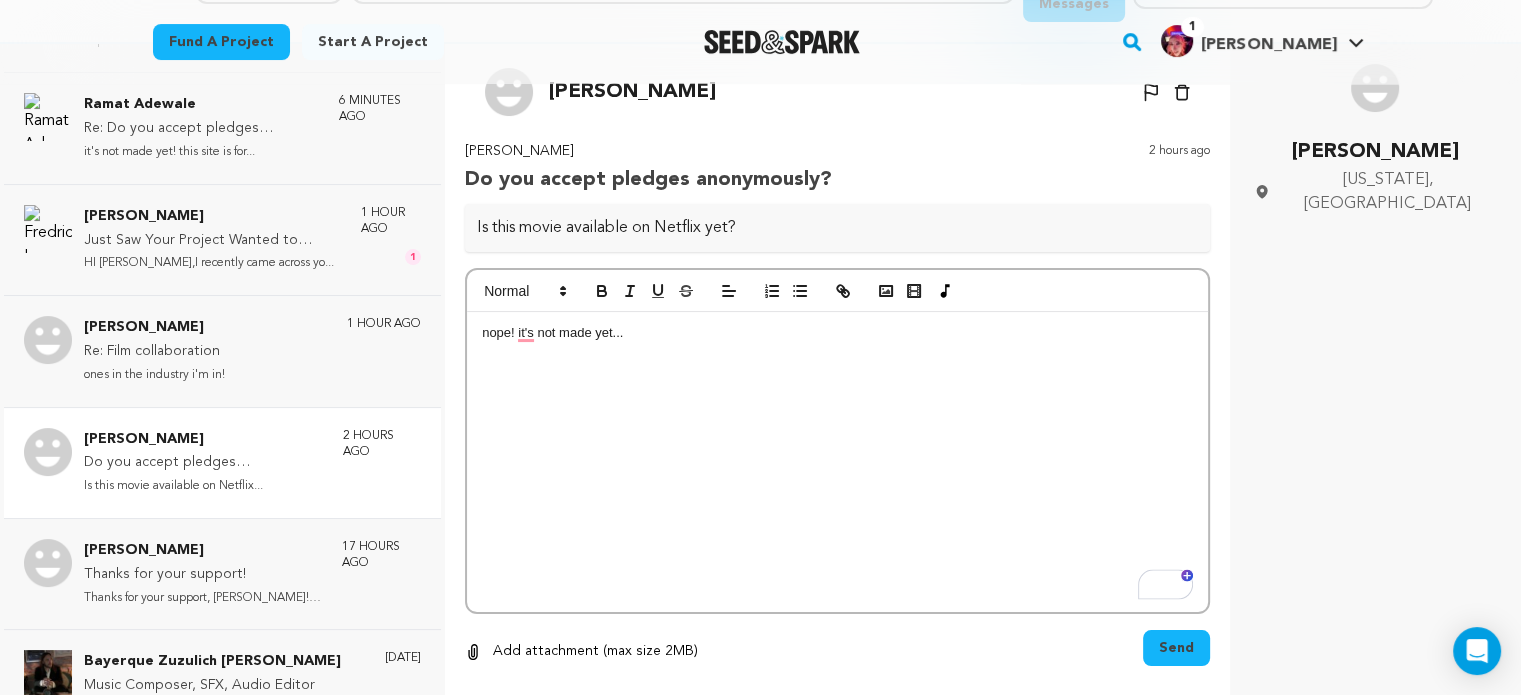 scroll, scrollTop: 298, scrollLeft: 0, axis: vertical 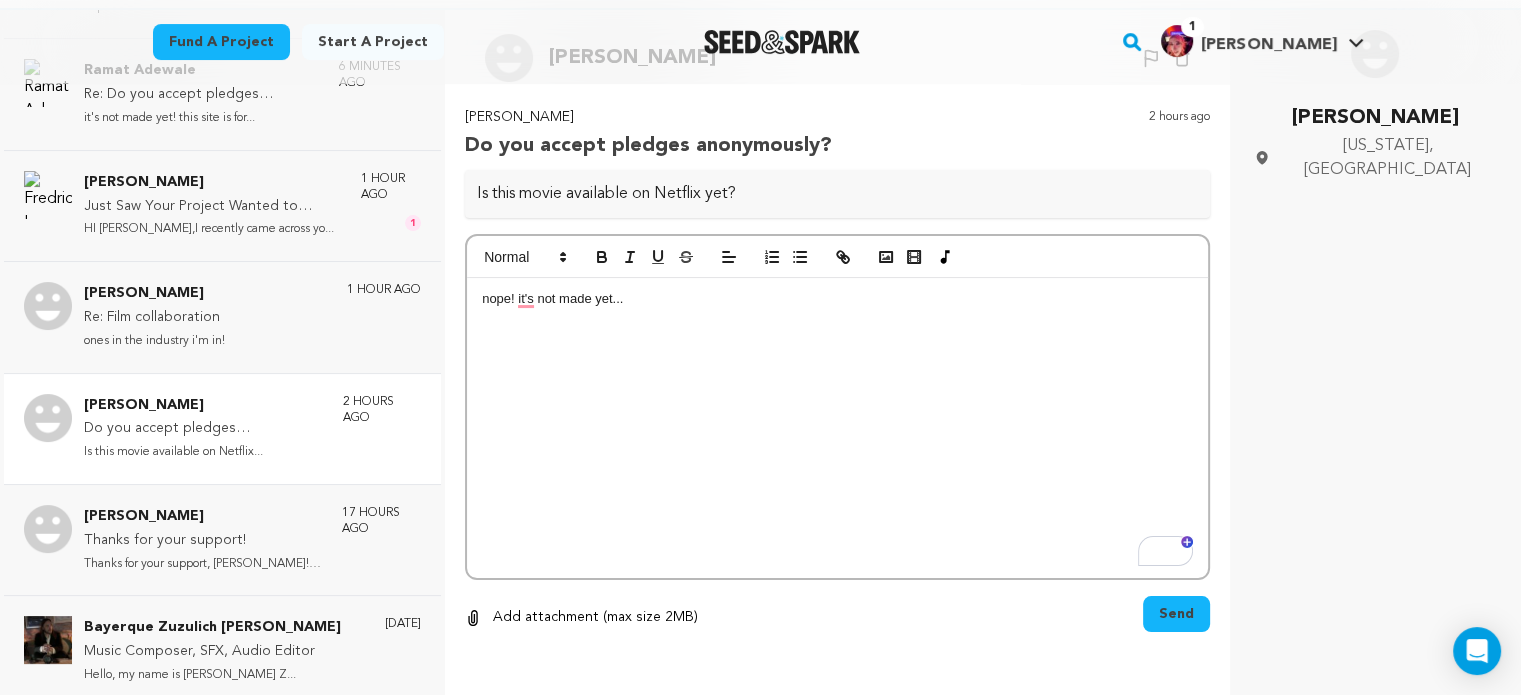 click on "Send" at bounding box center (1176, 614) 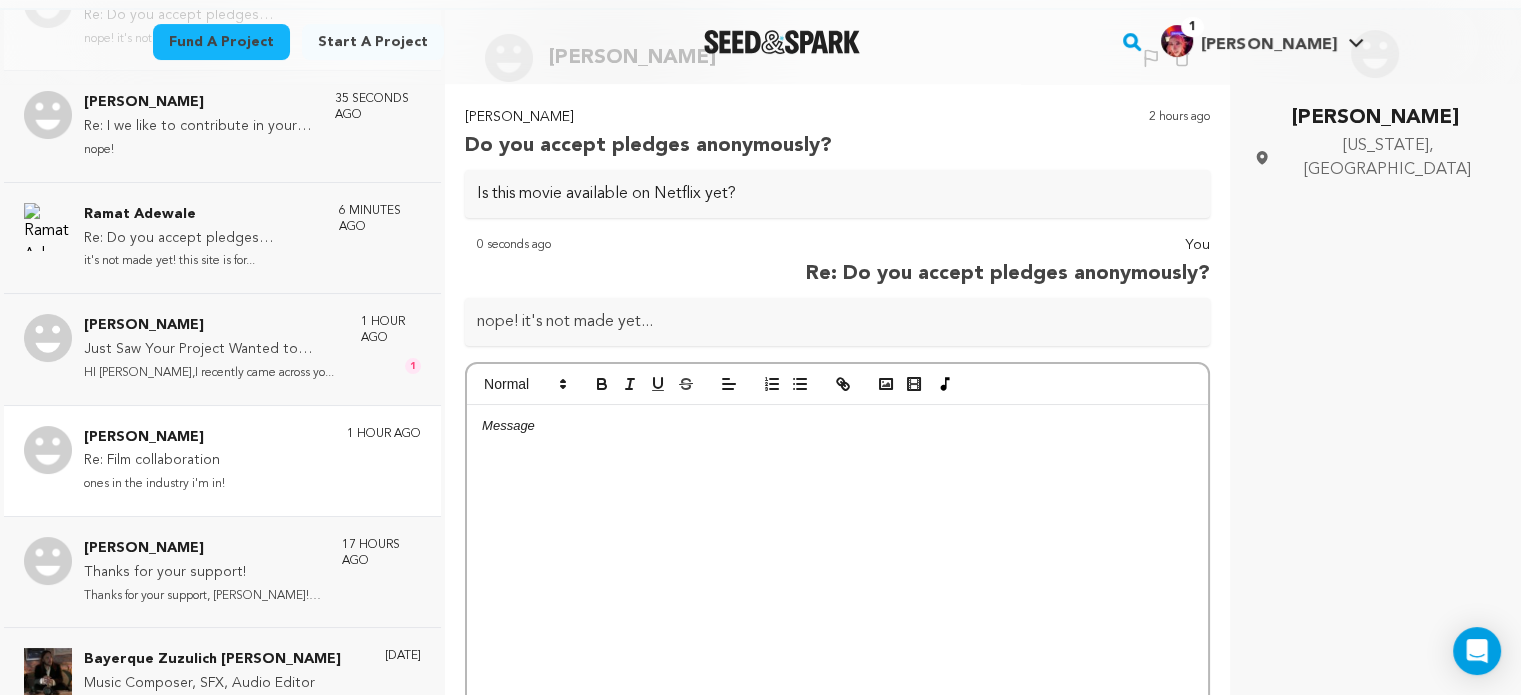 scroll, scrollTop: 0, scrollLeft: 0, axis: both 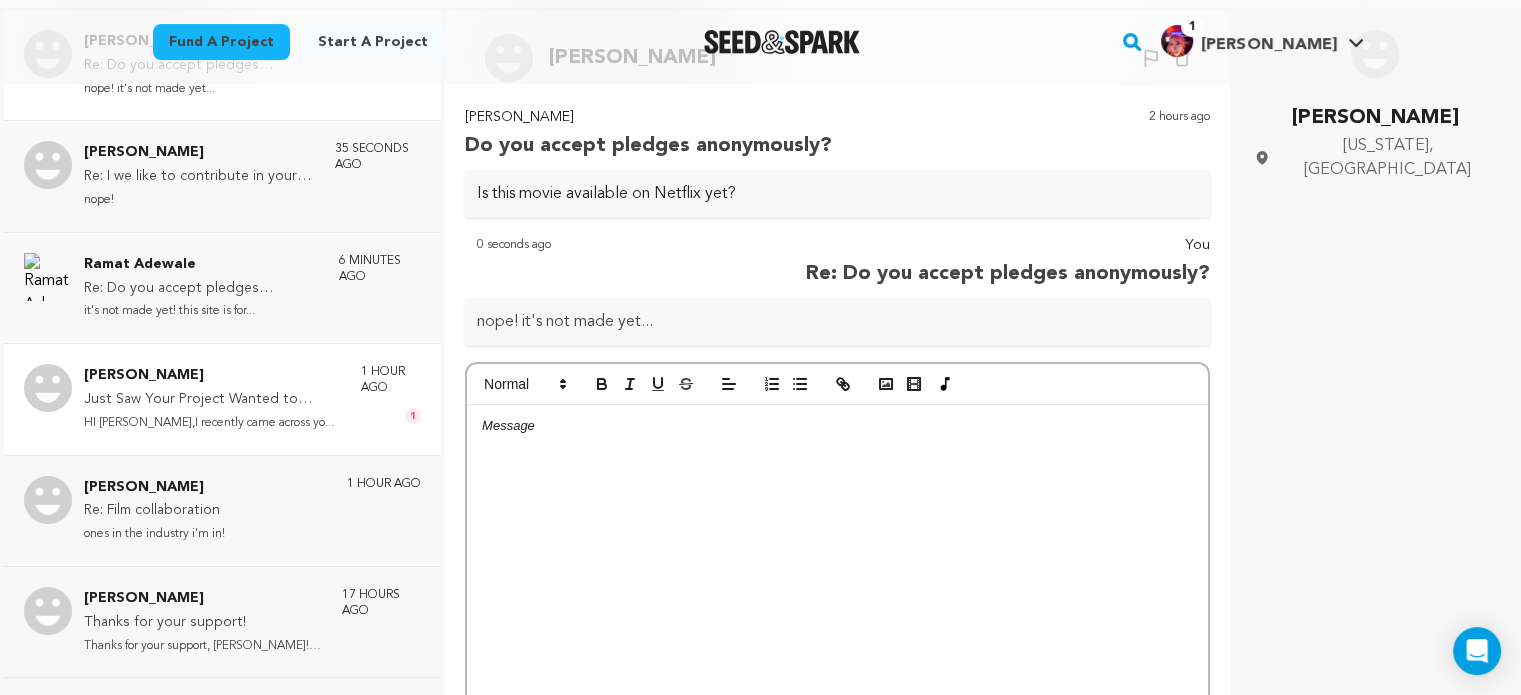 click on "Just Saw Your Project Wanted to Connect Briefly" at bounding box center (212, 400) 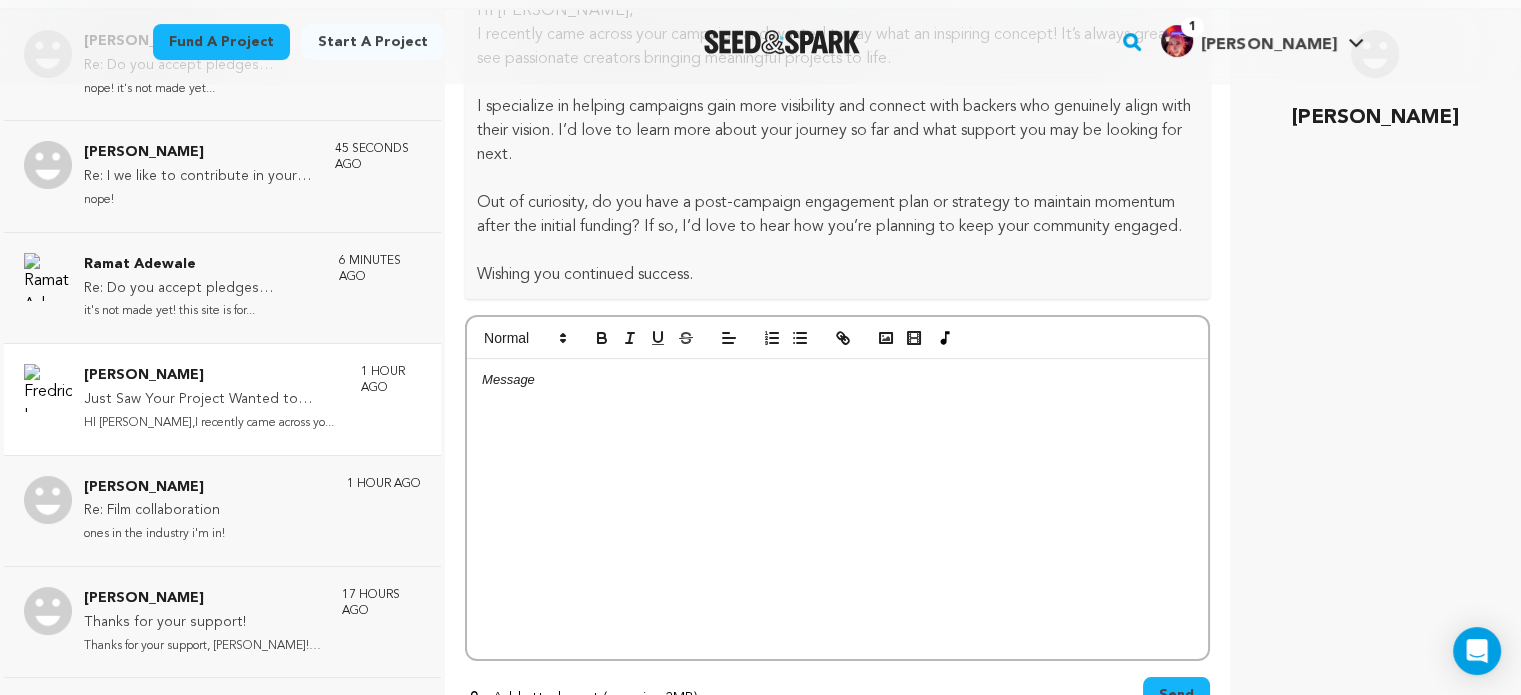 scroll, scrollTop: 177, scrollLeft: 0, axis: vertical 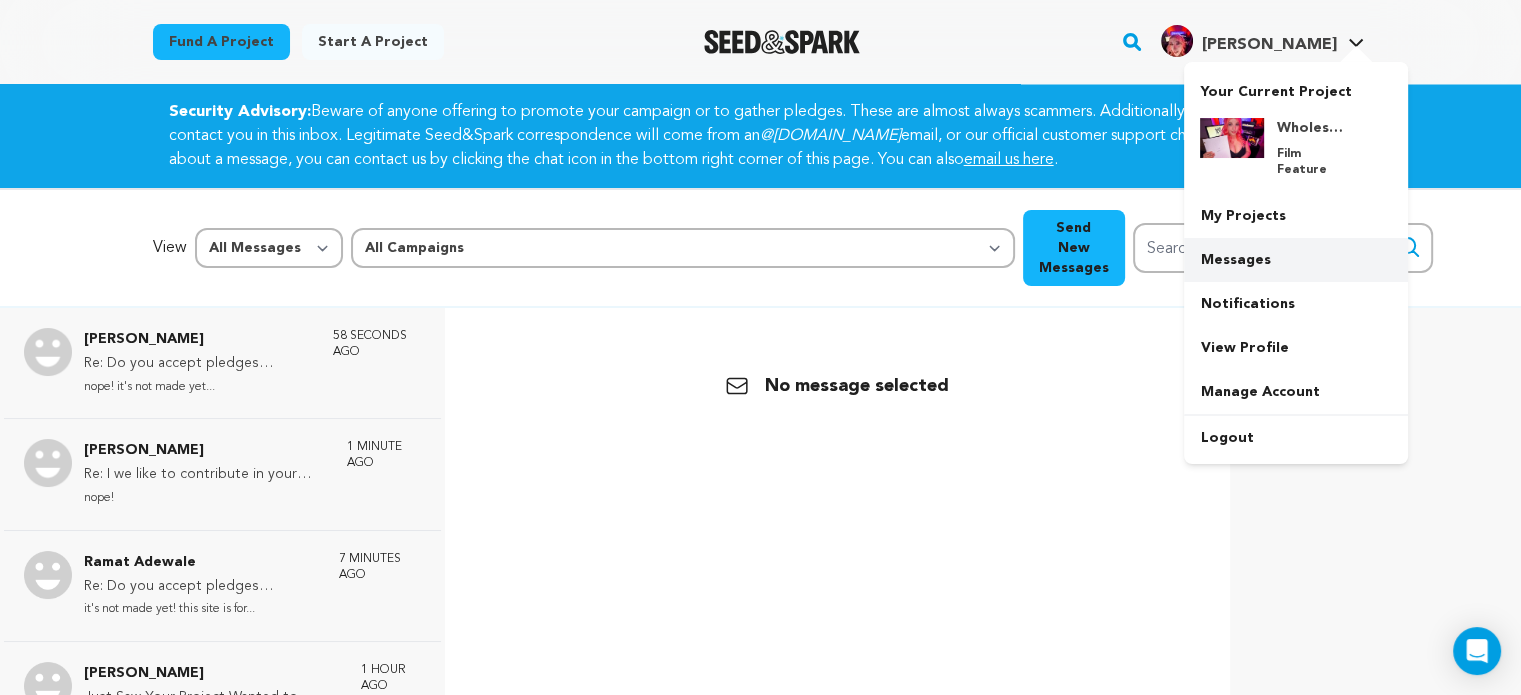 click on "Messages" at bounding box center (1296, 260) 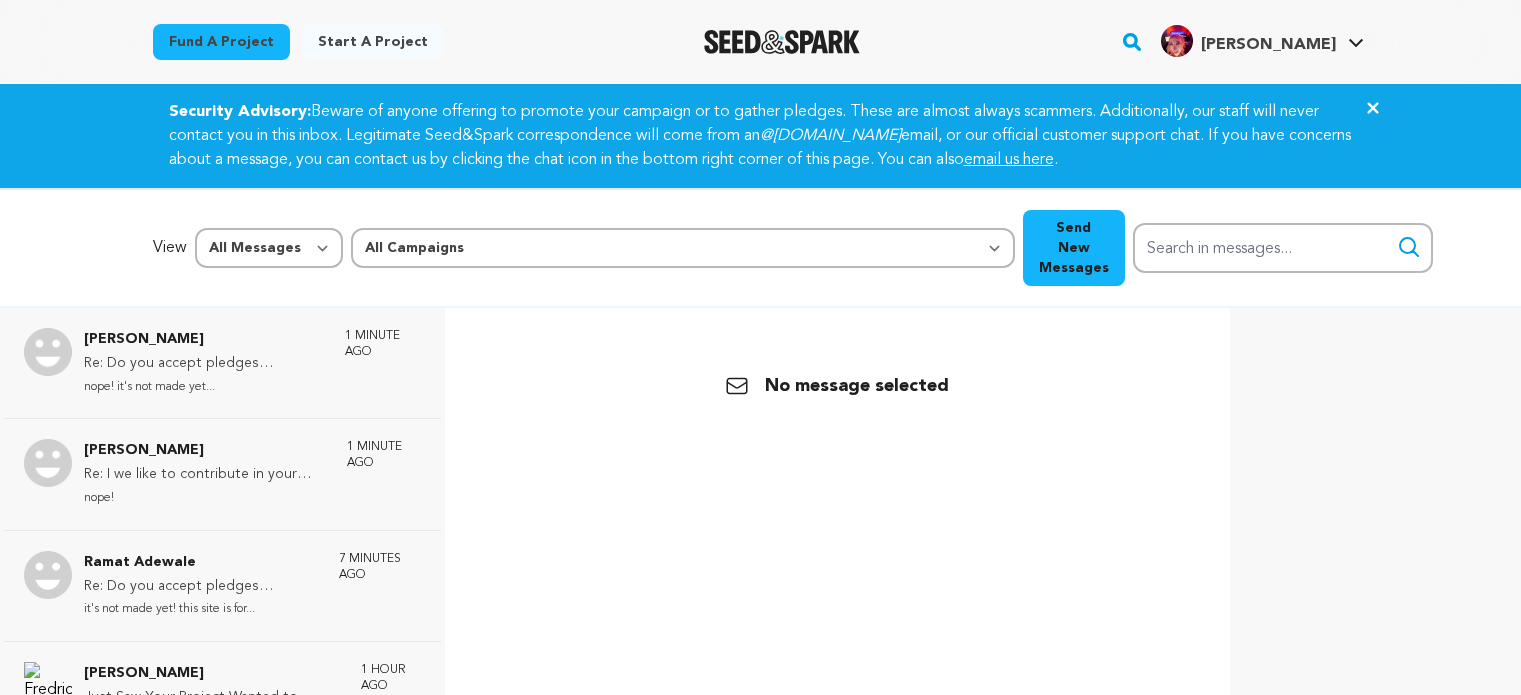 scroll, scrollTop: 0, scrollLeft: 0, axis: both 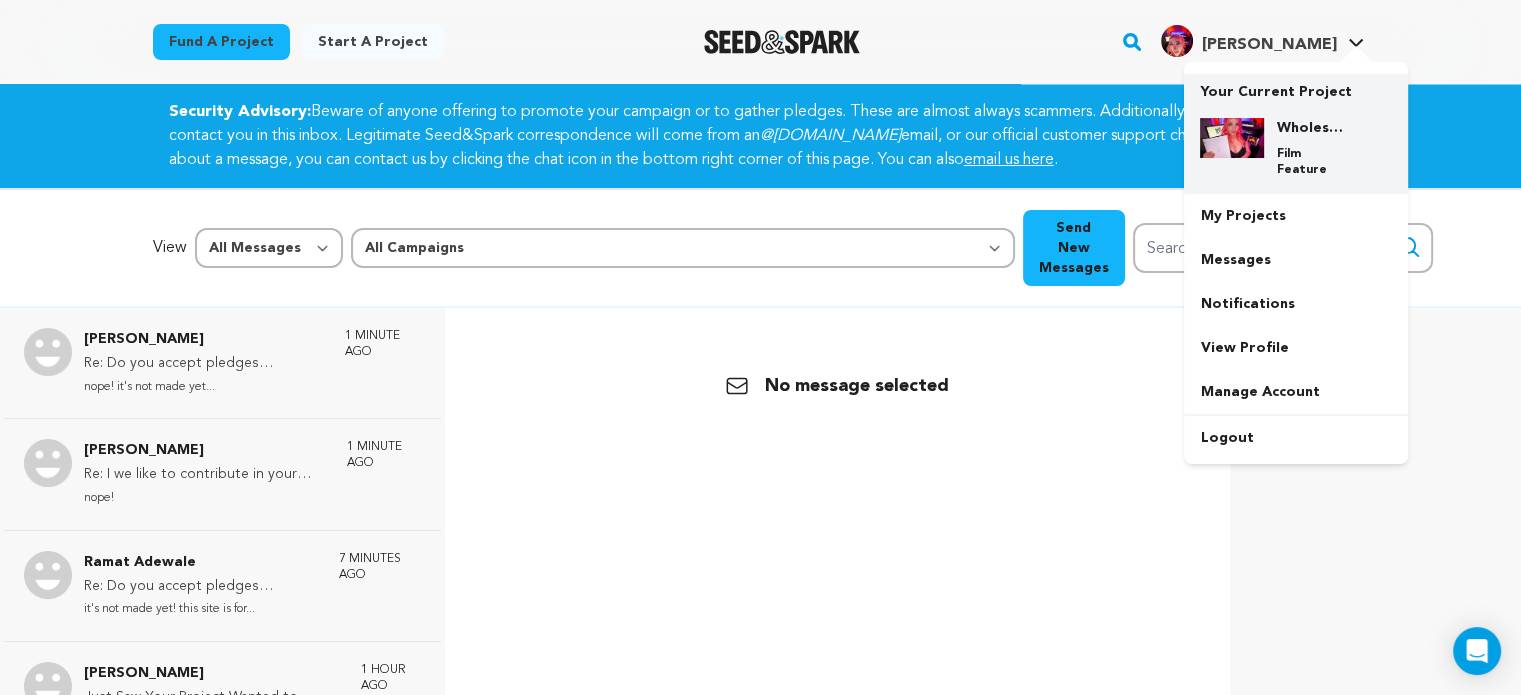click at bounding box center (1232, 138) 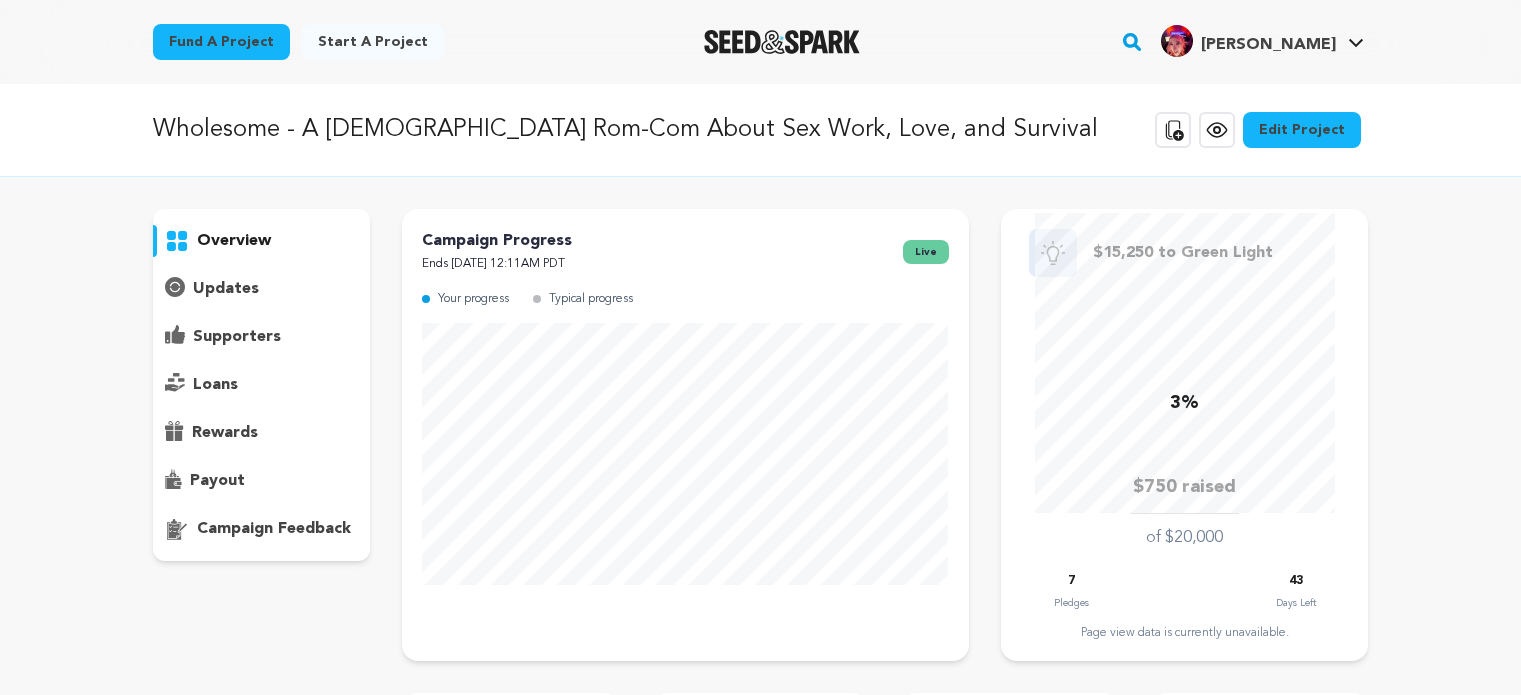 scroll, scrollTop: 0, scrollLeft: 0, axis: both 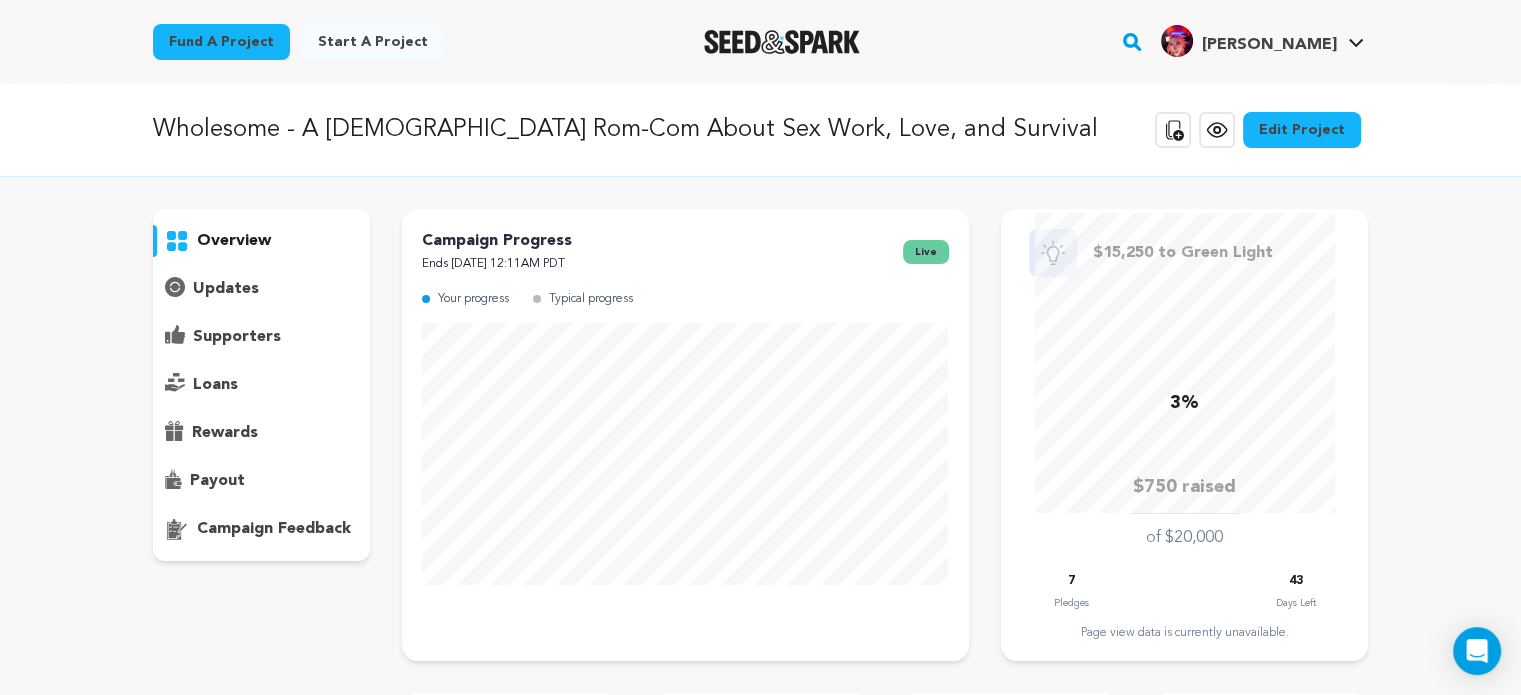 click on "supporters" at bounding box center [237, 337] 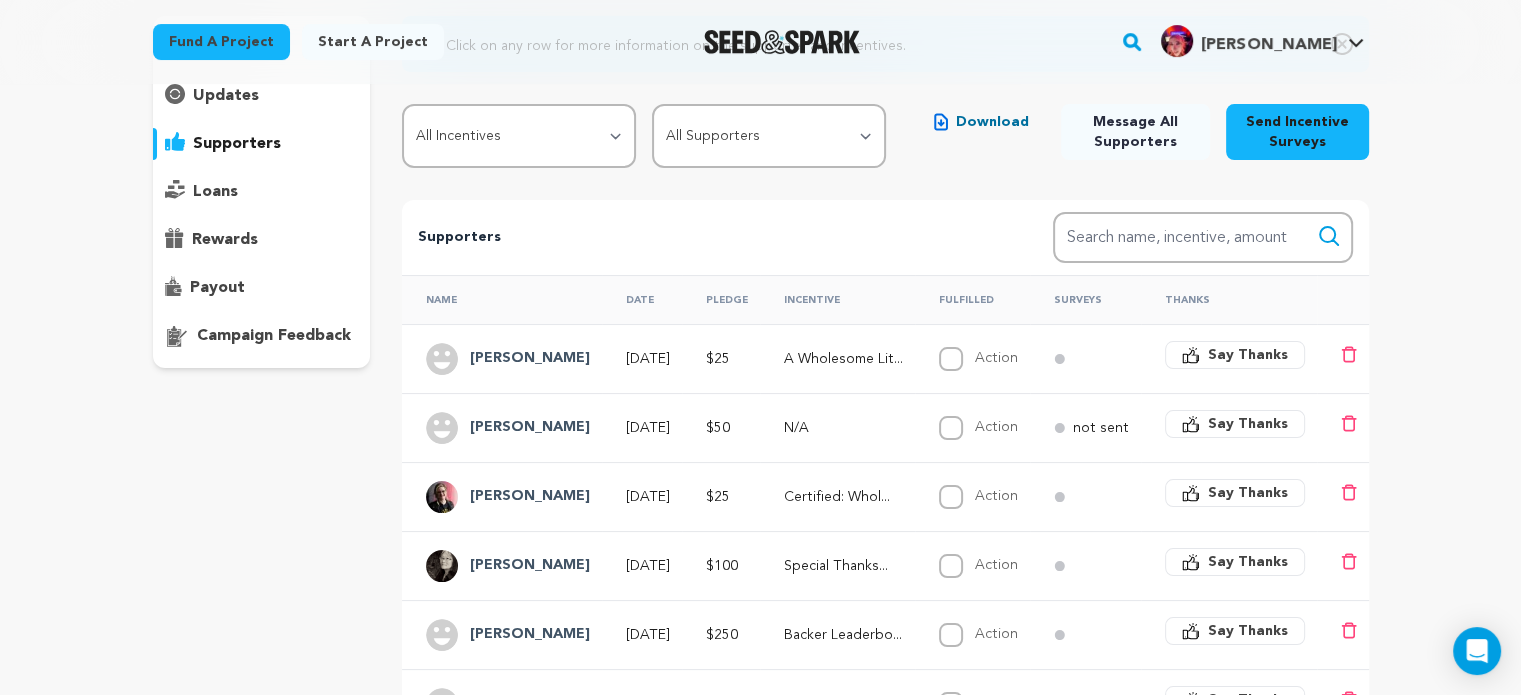 scroll, scrollTop: 200, scrollLeft: 0, axis: vertical 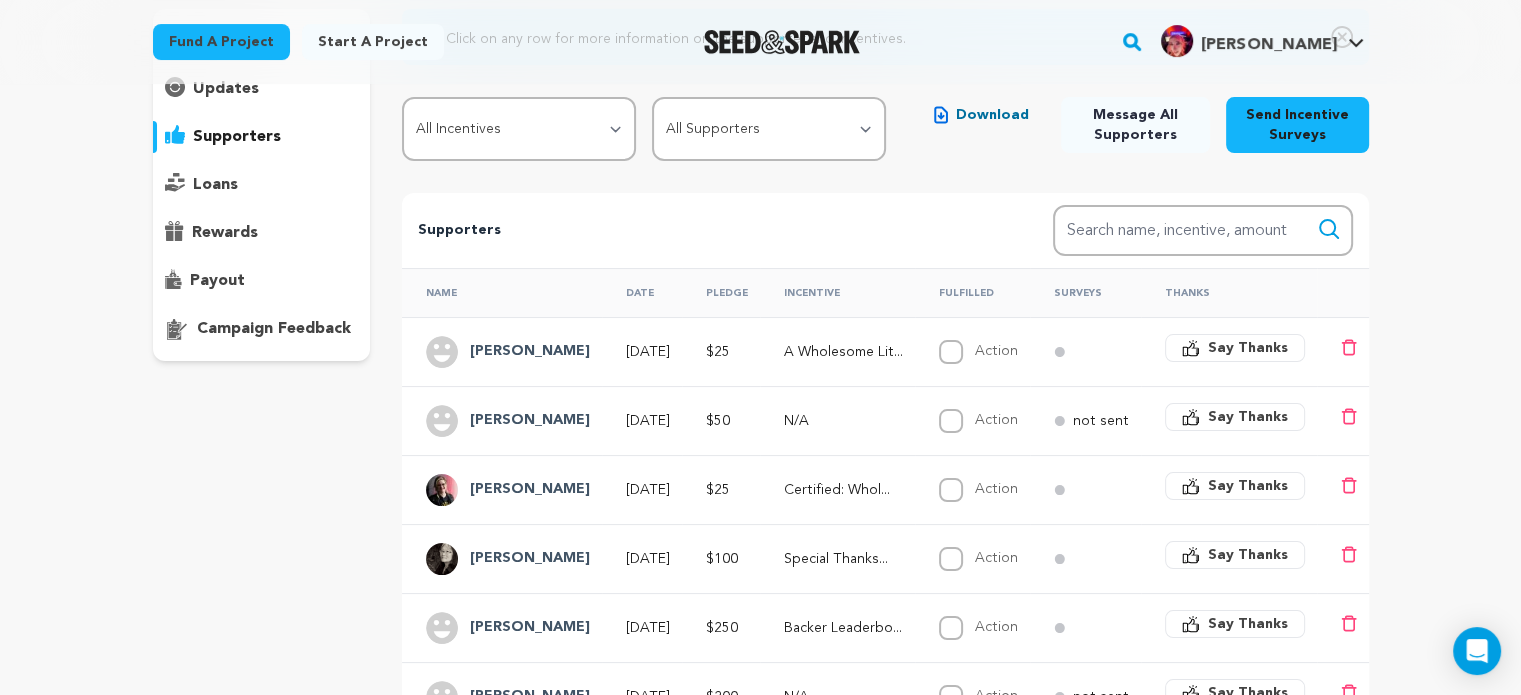 click at bounding box center (1085, 351) 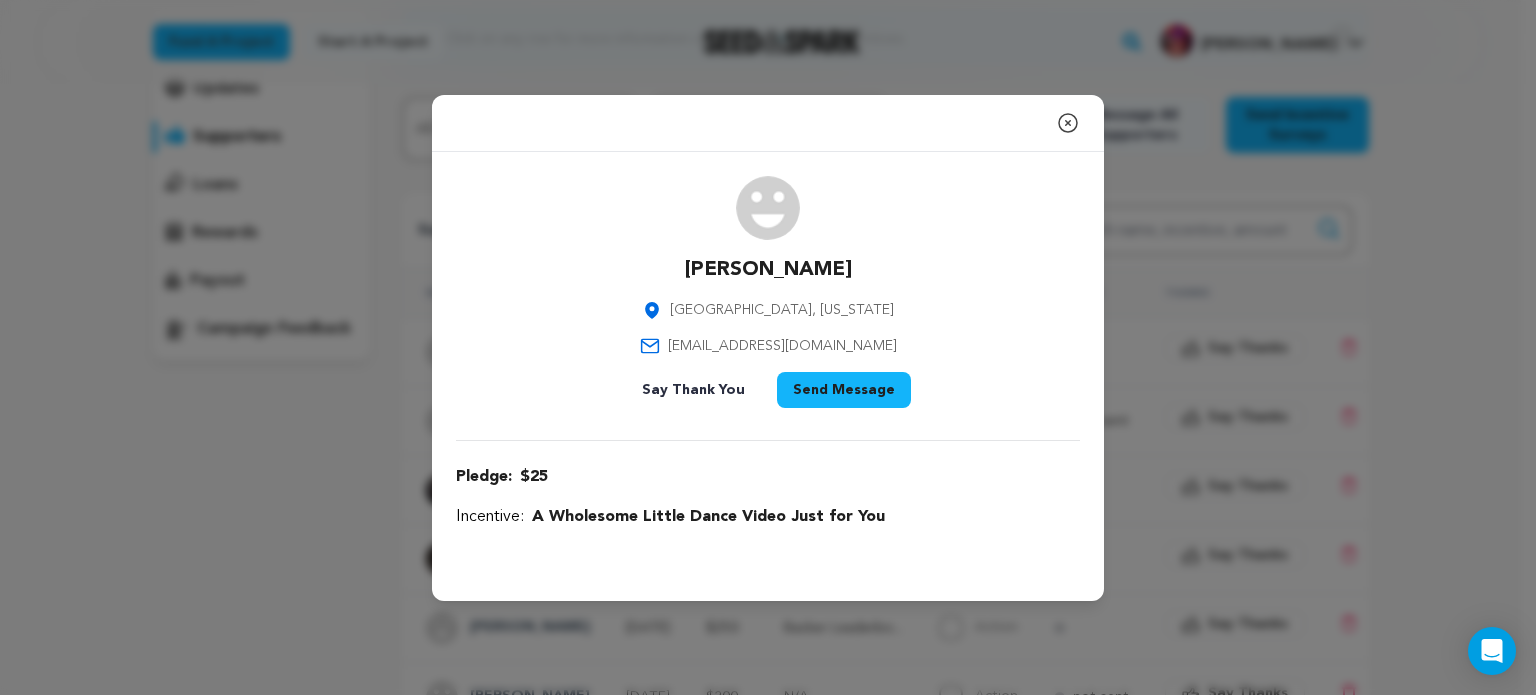 click 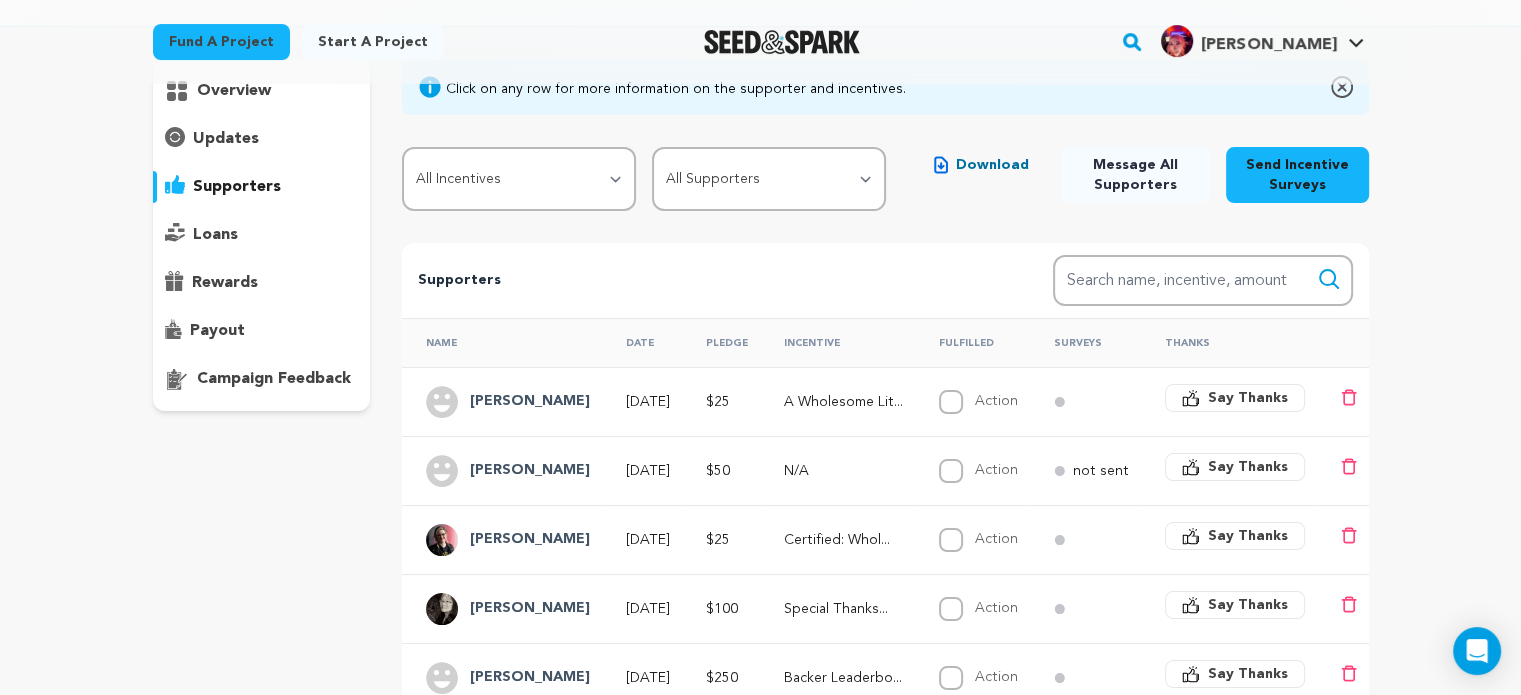scroll, scrollTop: 0, scrollLeft: 0, axis: both 